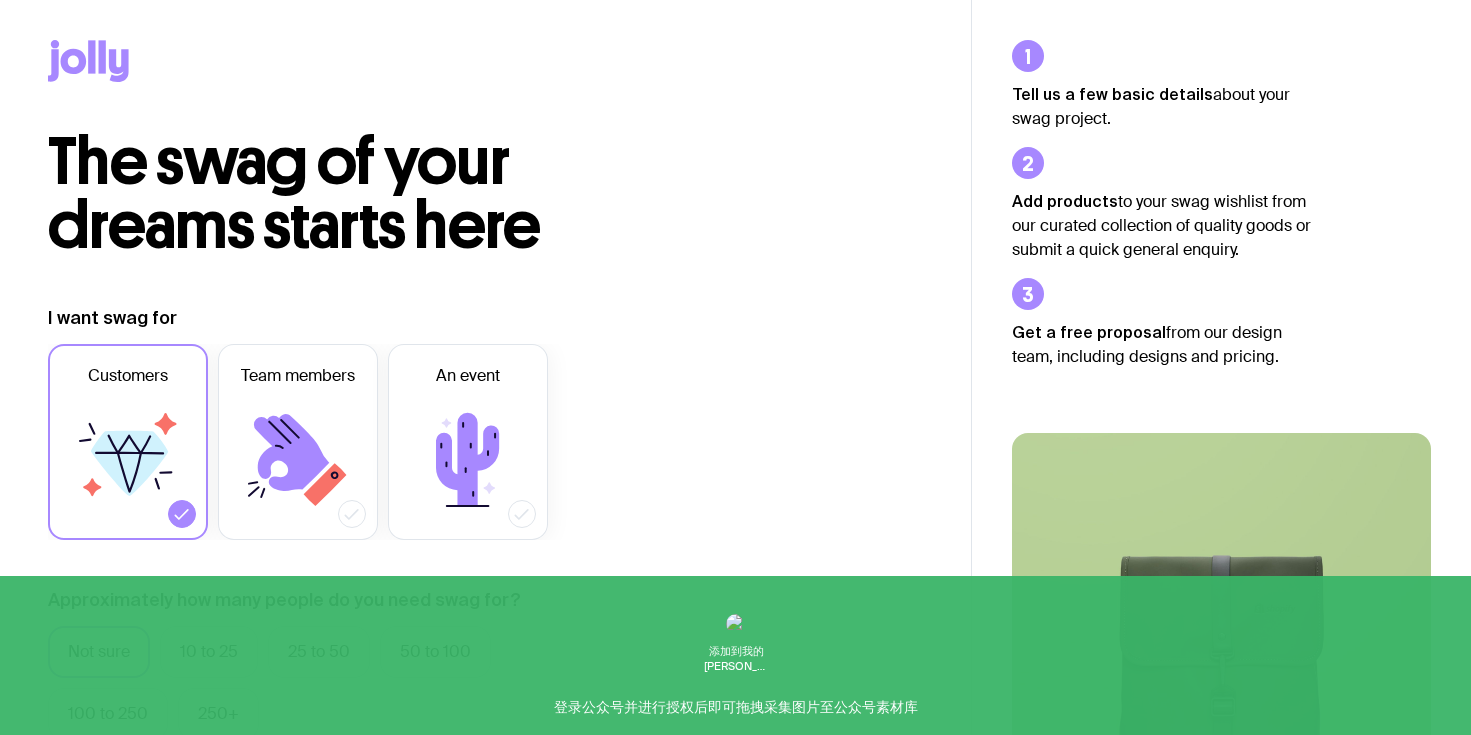 scroll, scrollTop: 0, scrollLeft: 0, axis: both 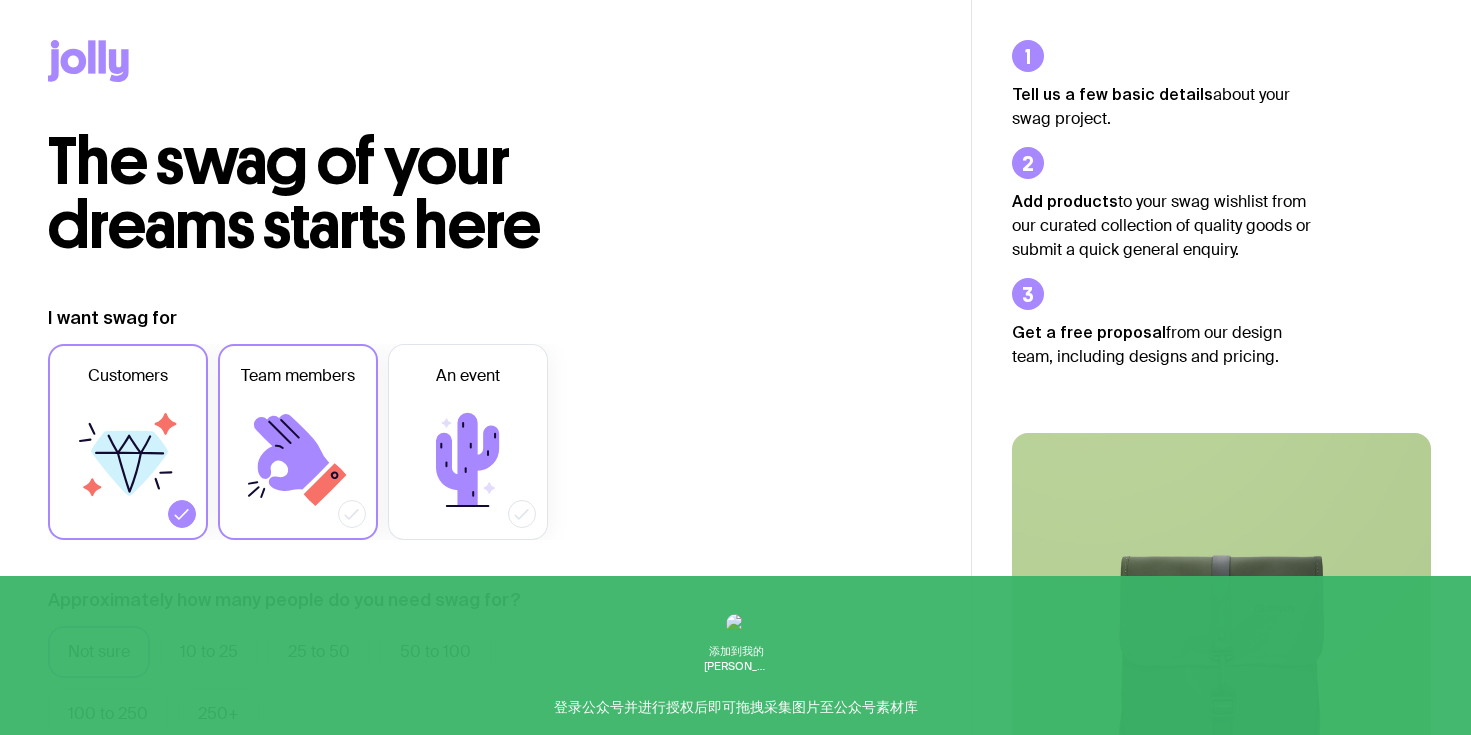 click 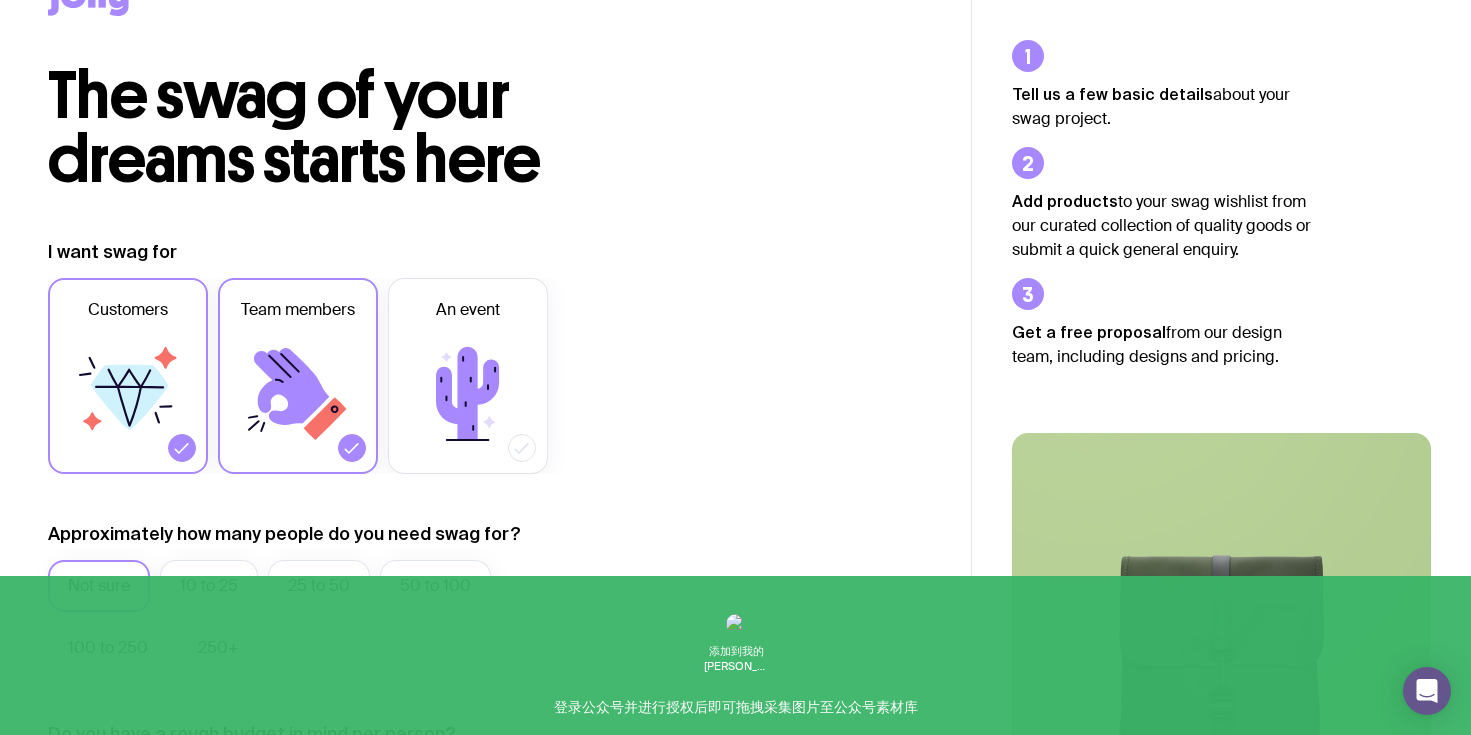 scroll, scrollTop: 0, scrollLeft: 0, axis: both 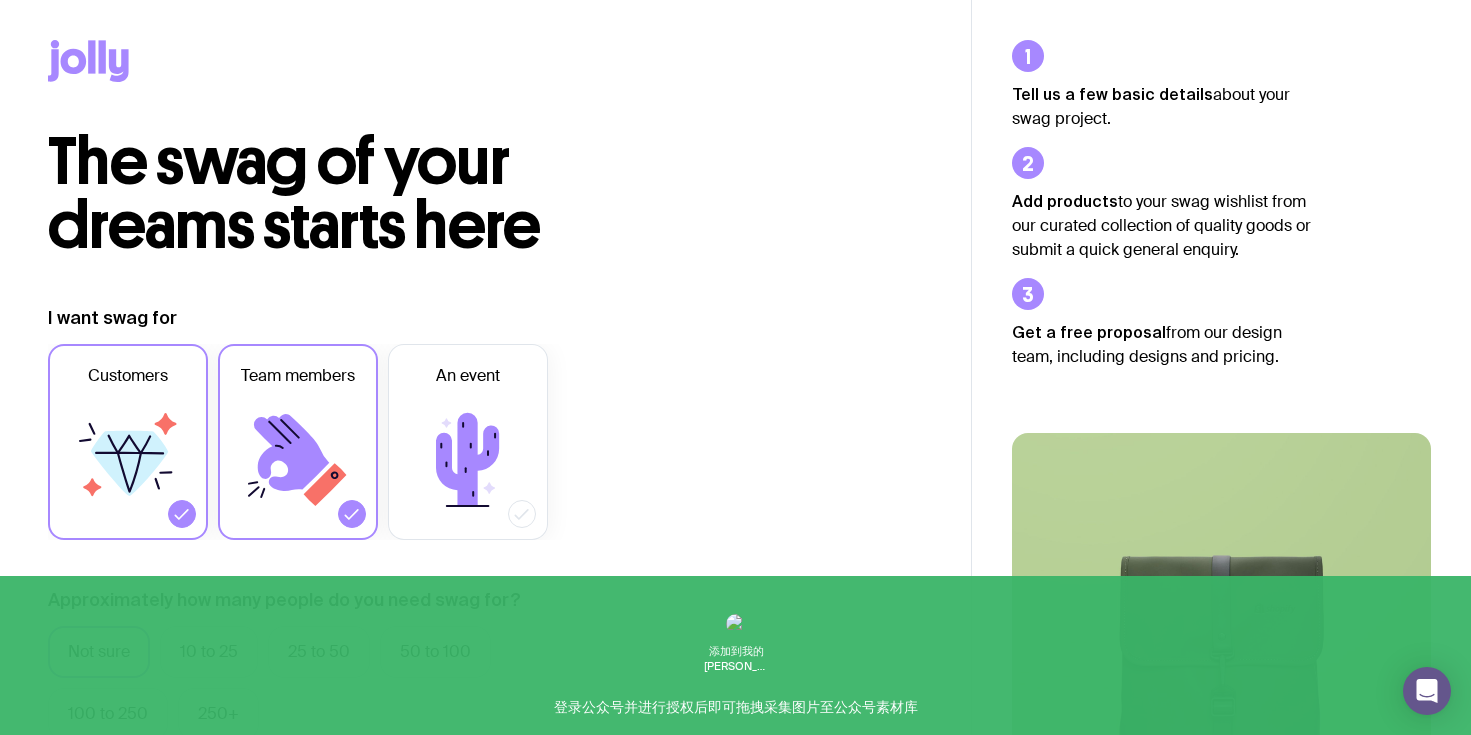 click on "Customers" at bounding box center [128, 442] 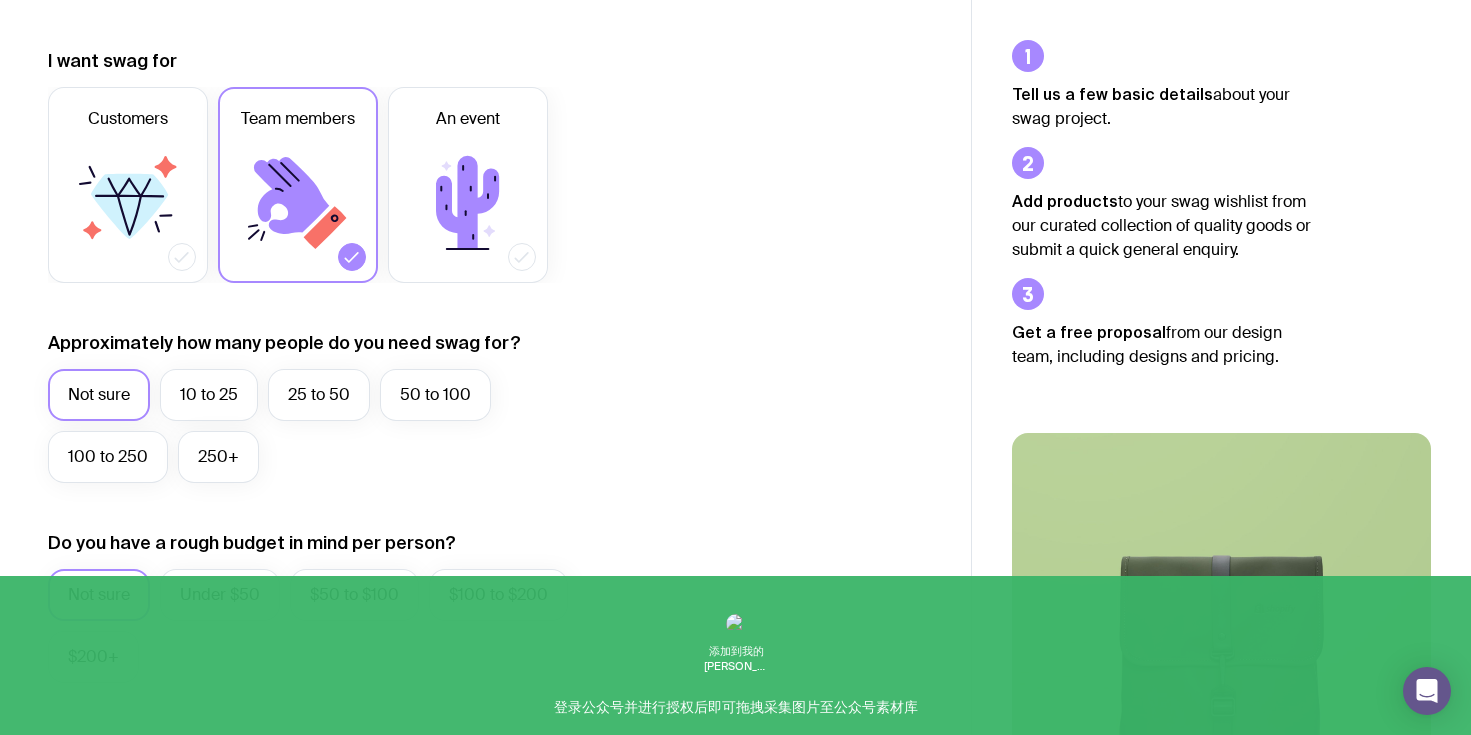 scroll, scrollTop: 266, scrollLeft: 0, axis: vertical 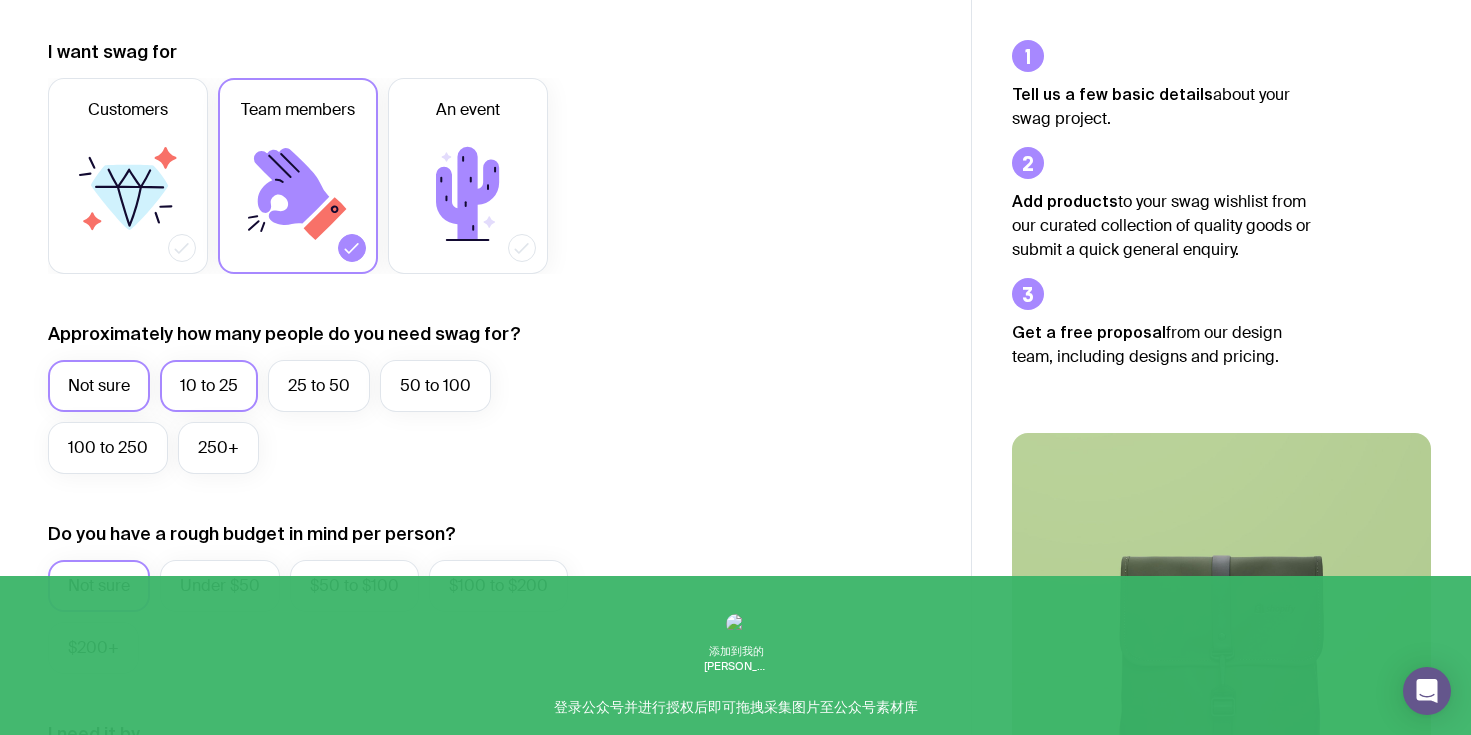 click on "10 to 25" at bounding box center [209, 386] 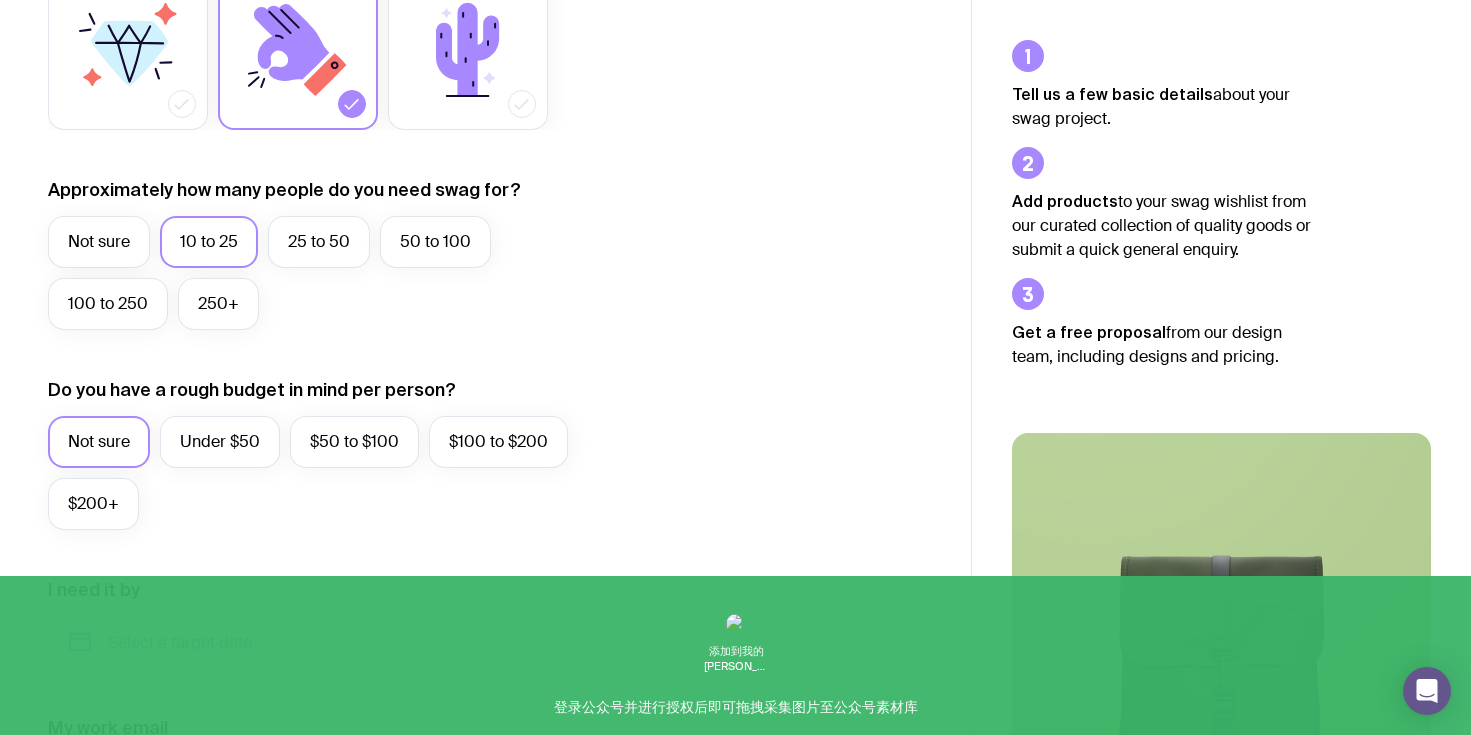 scroll, scrollTop: 416, scrollLeft: 0, axis: vertical 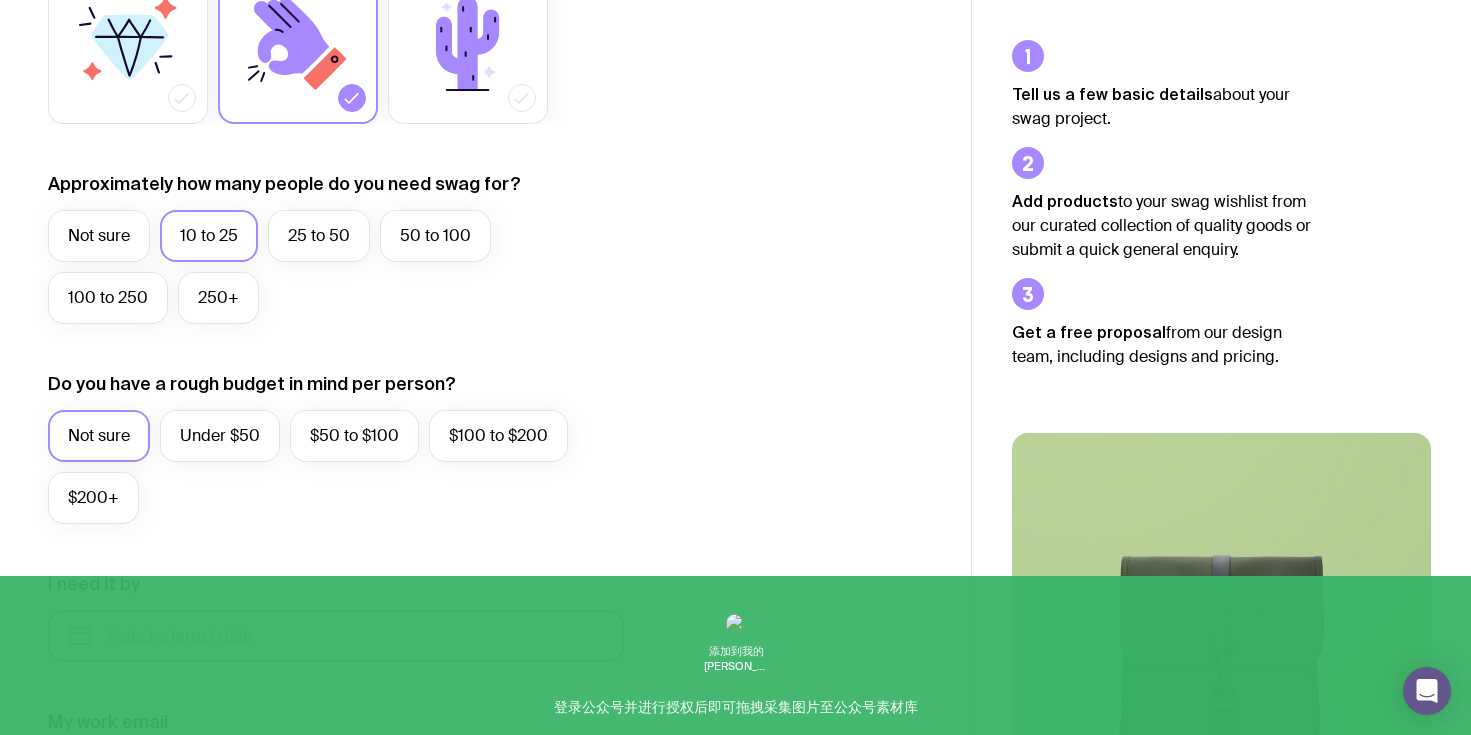 click at bounding box center [336, 636] 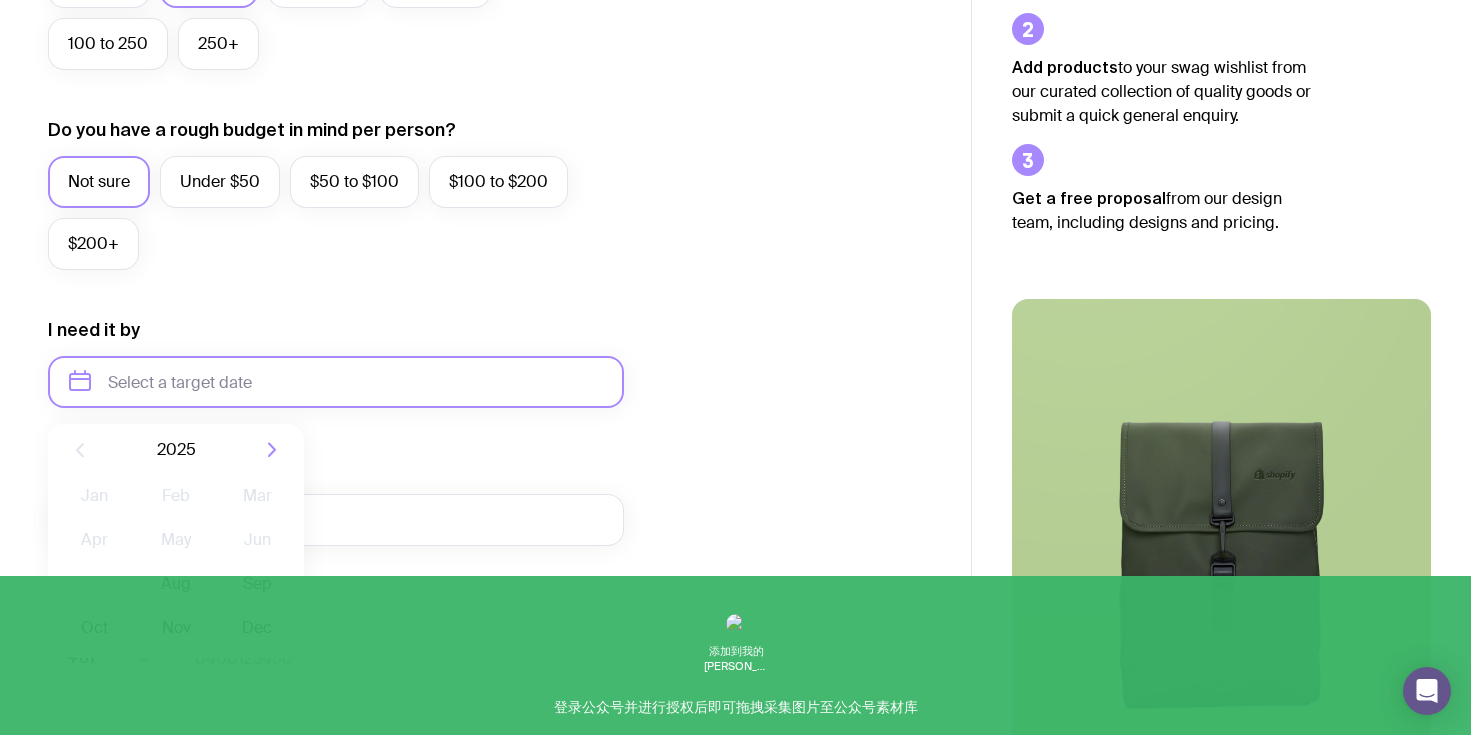 scroll, scrollTop: 675, scrollLeft: 0, axis: vertical 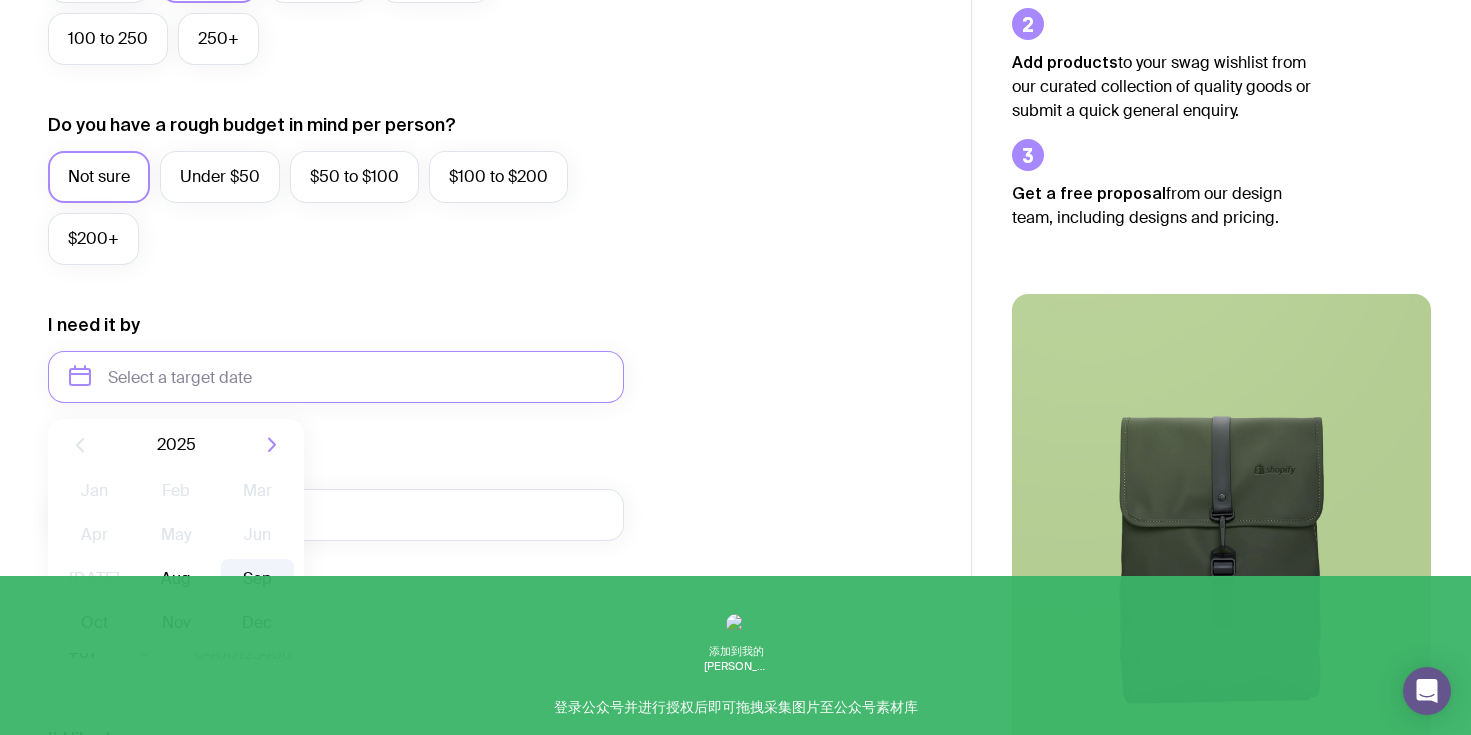 click on "Sep" 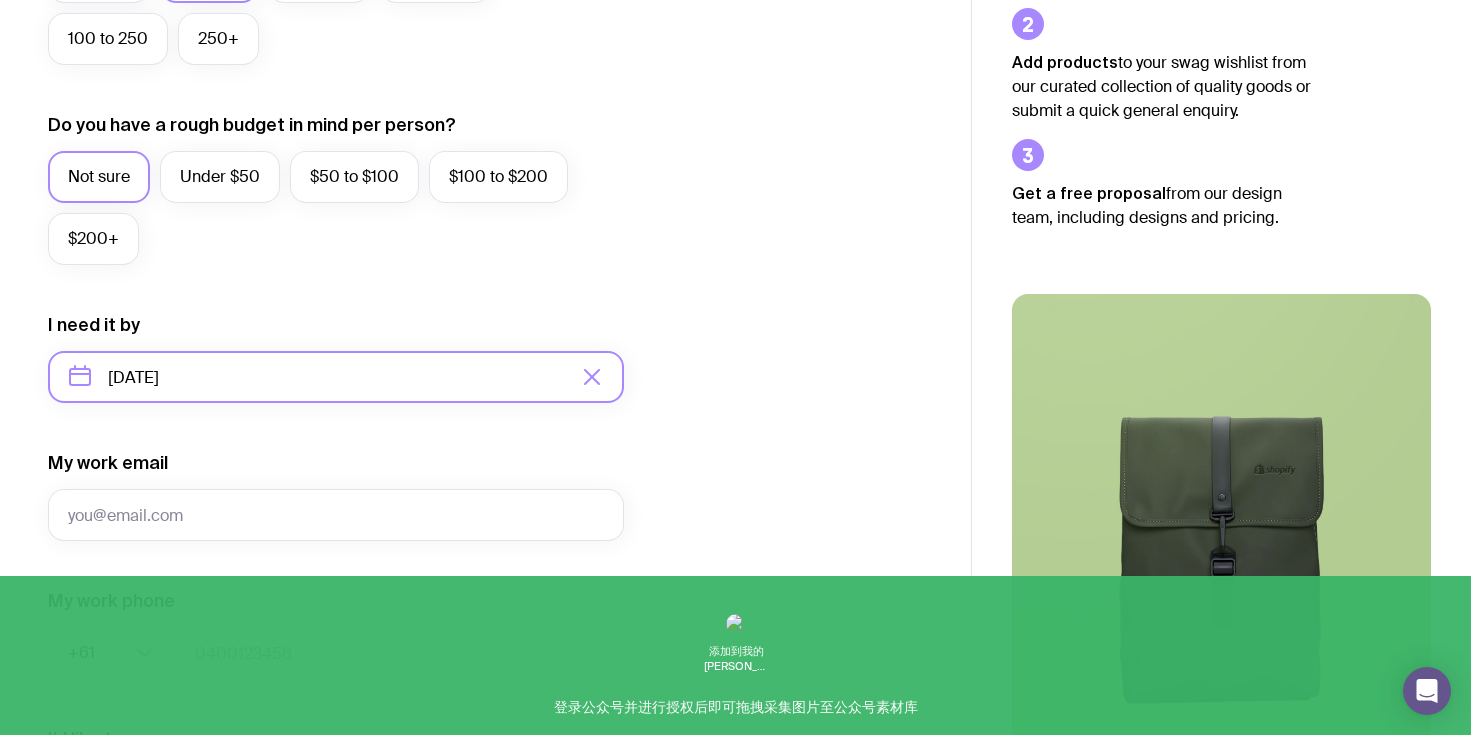 click on "September 2025" at bounding box center [336, 377] 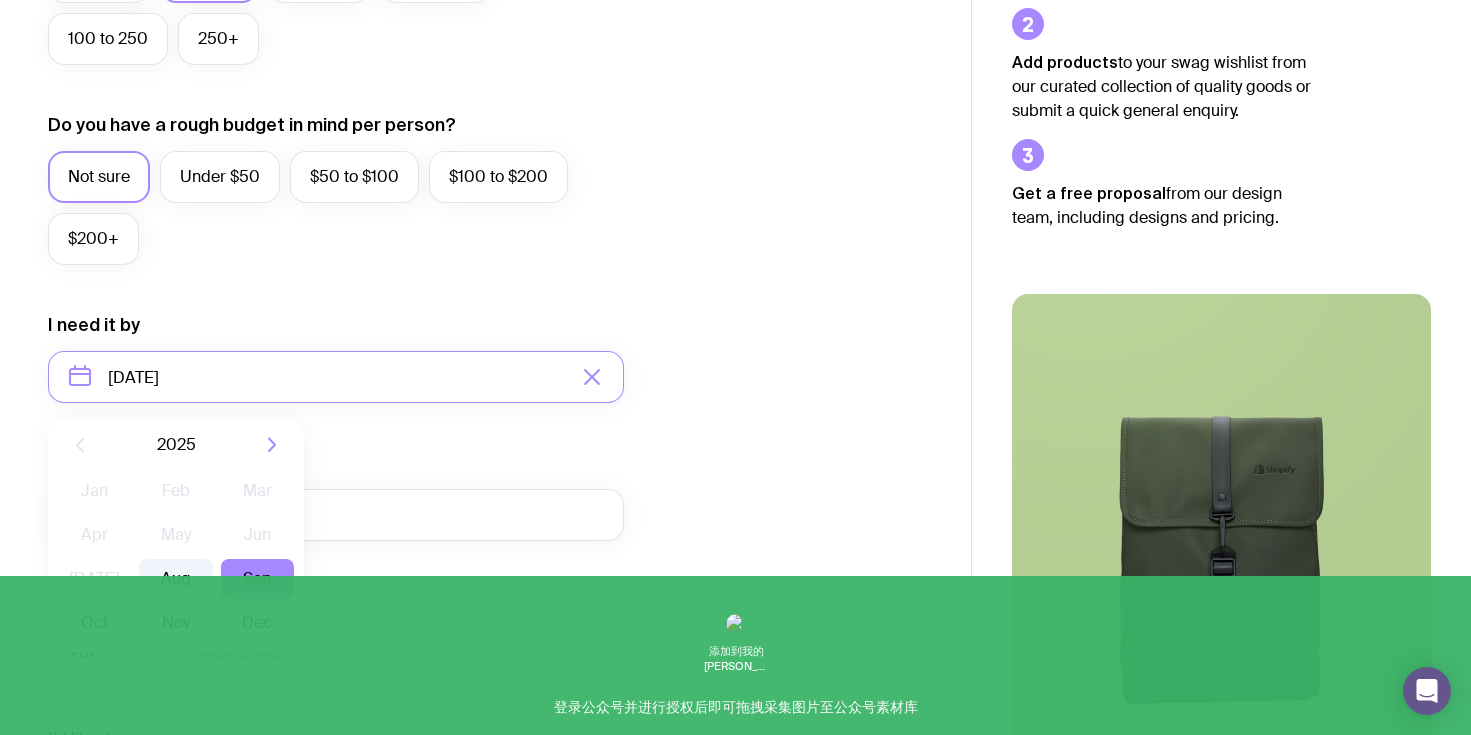 click on "Aug" 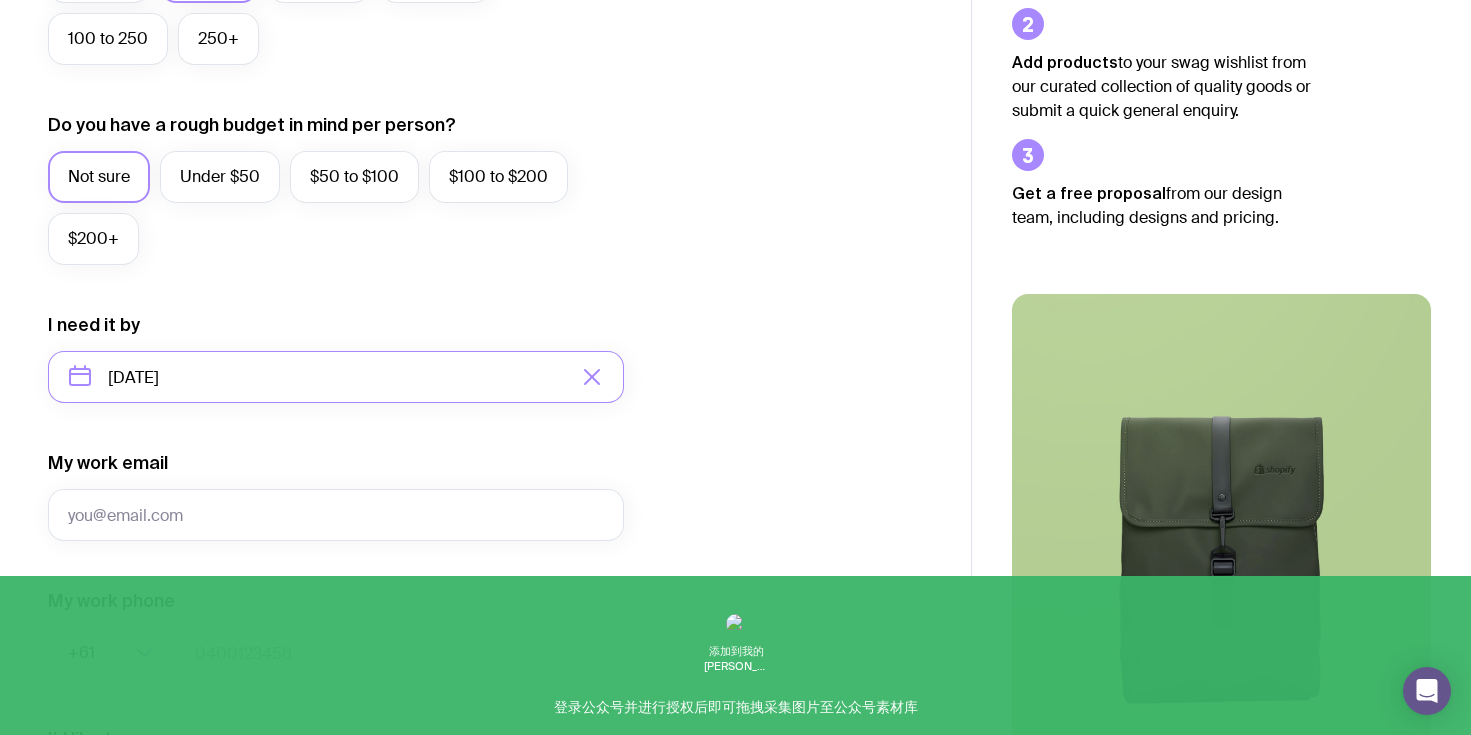 type on "August 2025" 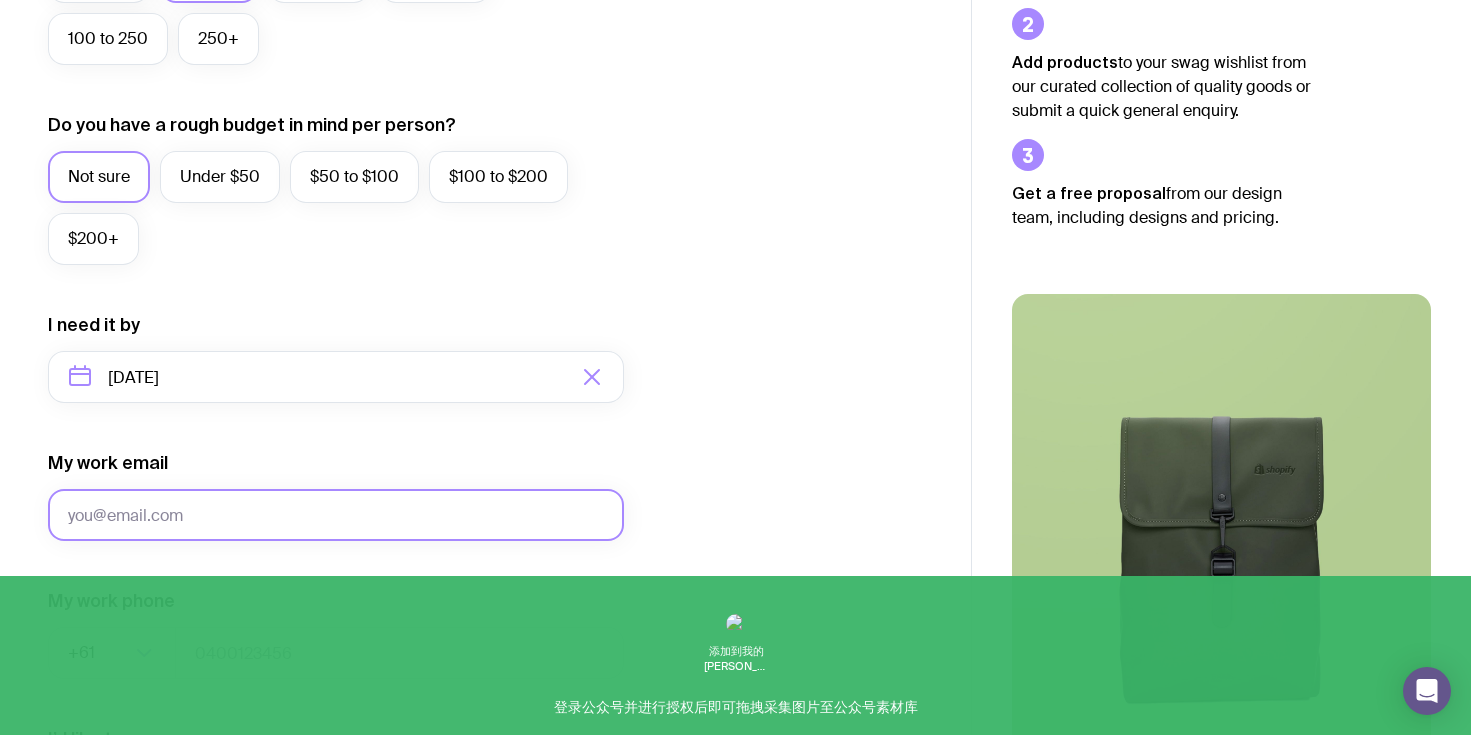 click on "My work email" at bounding box center [336, 515] 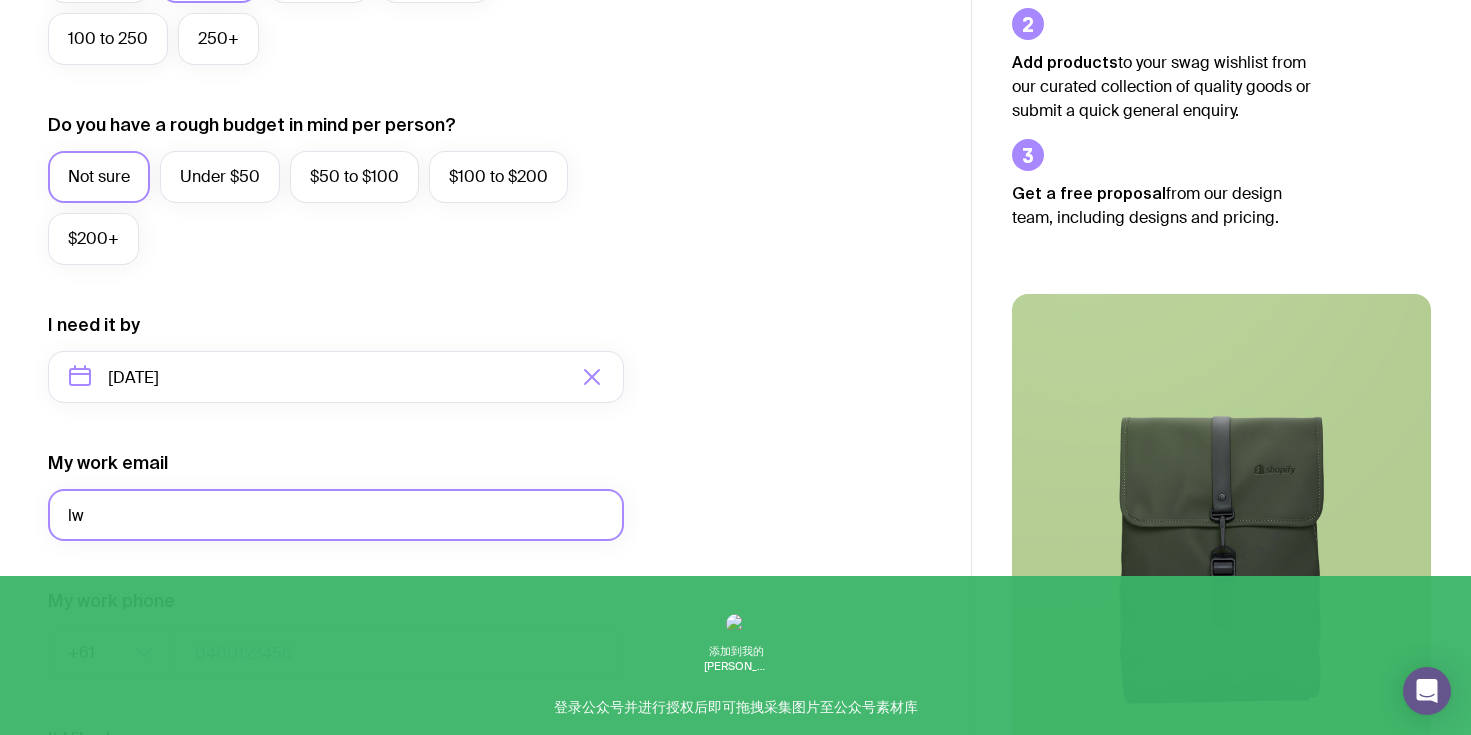 type on "l" 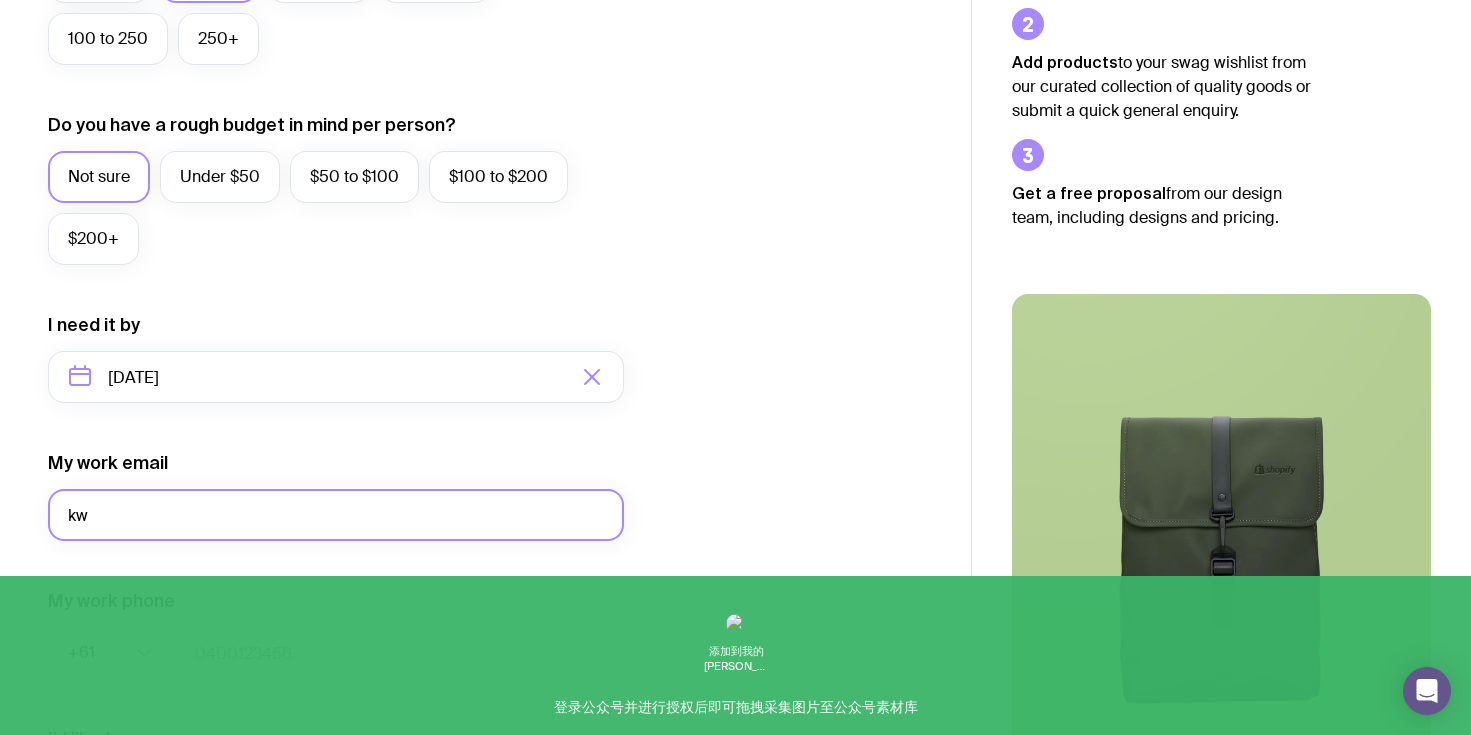 type on "k" 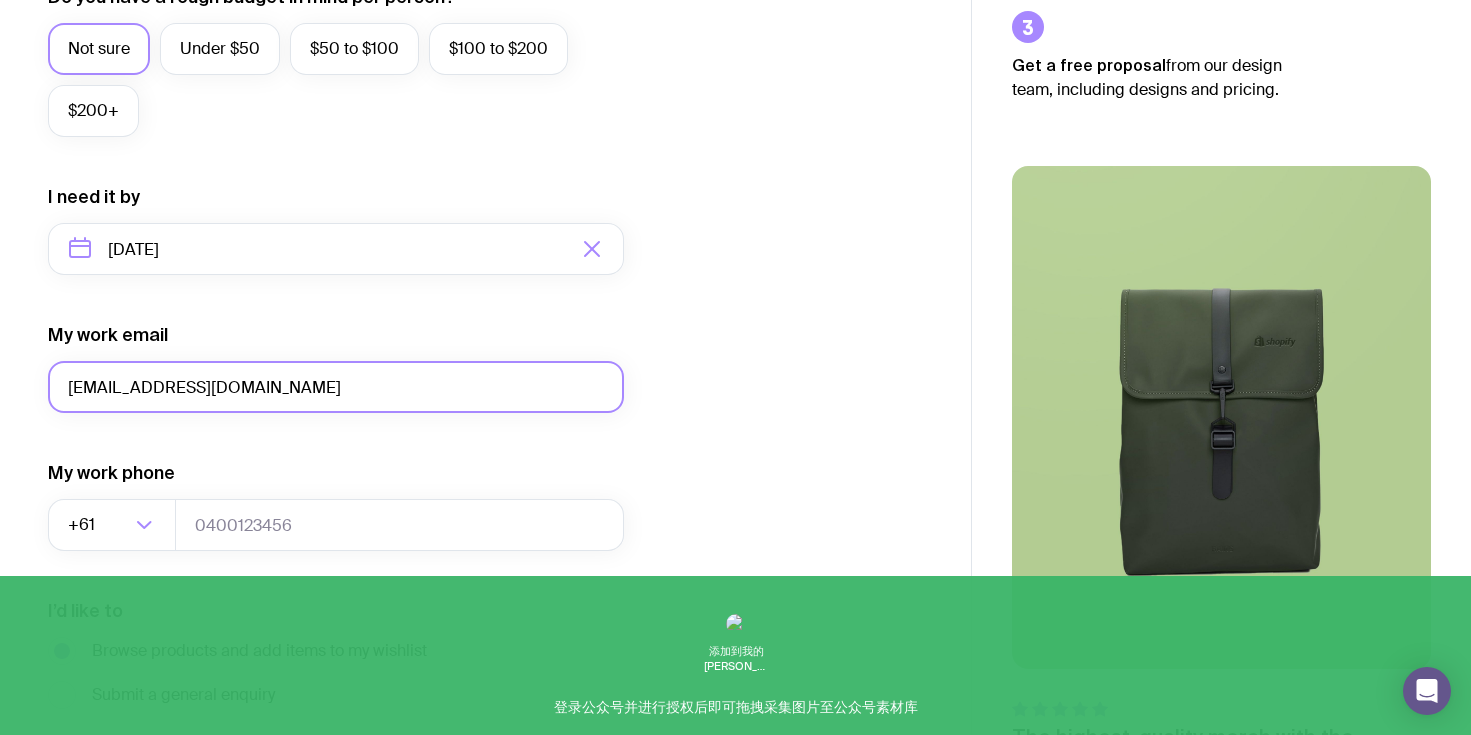 scroll, scrollTop: 815, scrollLeft: 0, axis: vertical 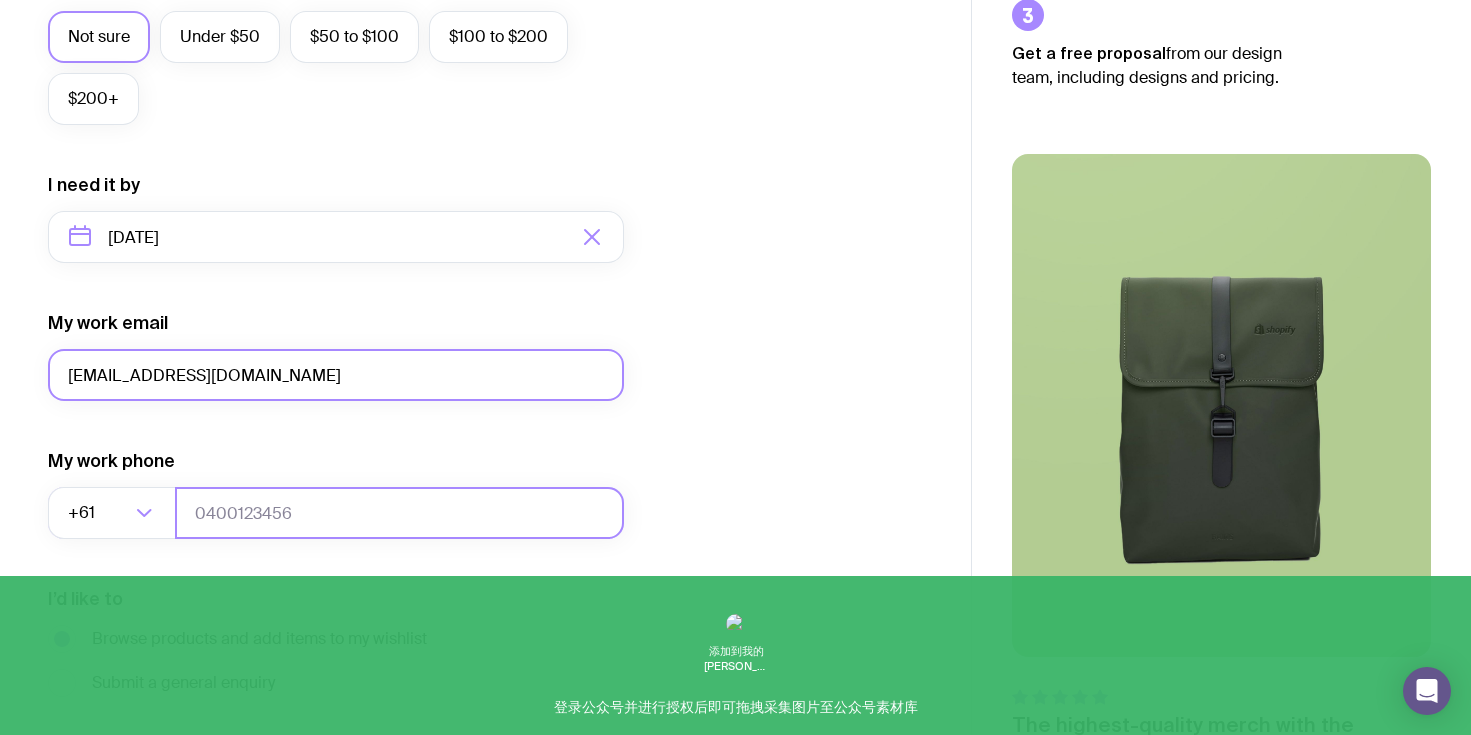 type on "almee@kwasi.com" 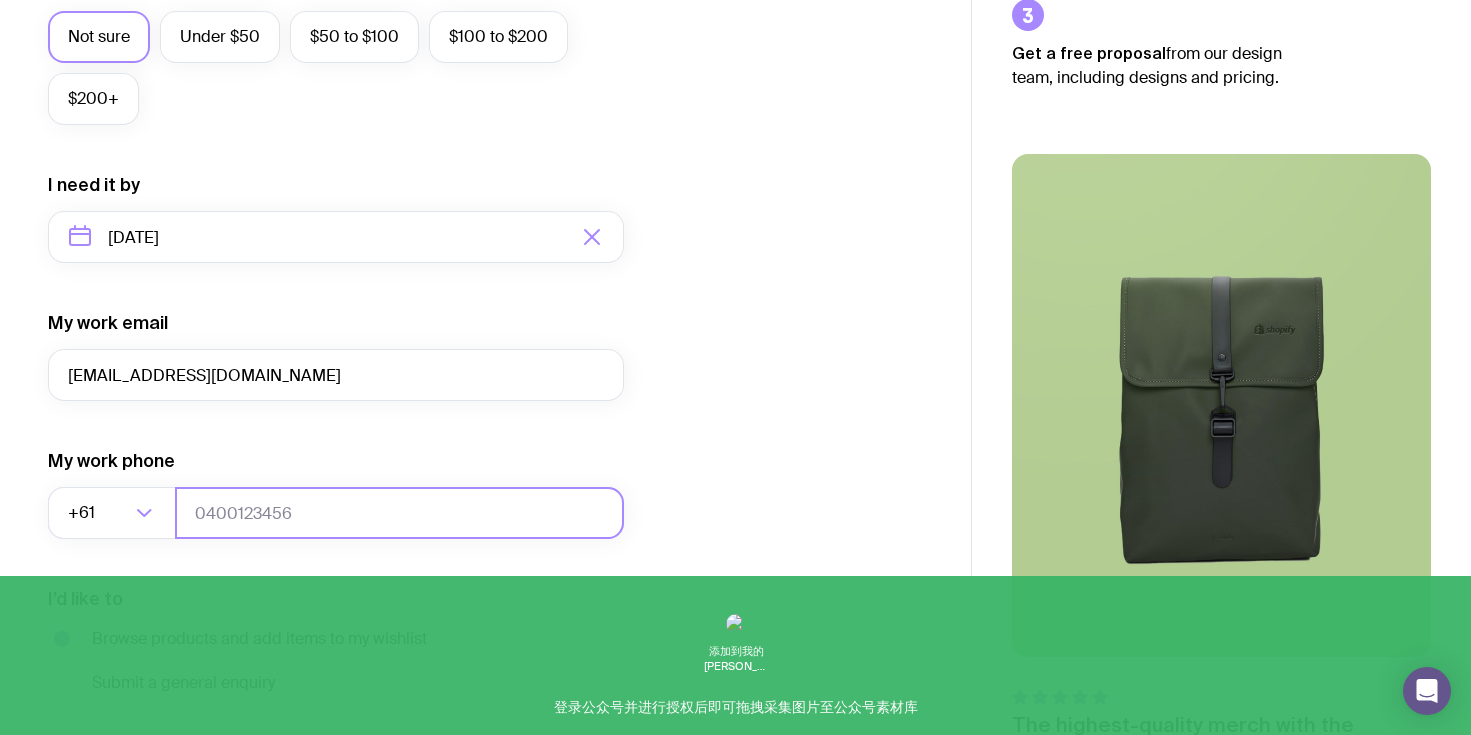click at bounding box center [399, 513] 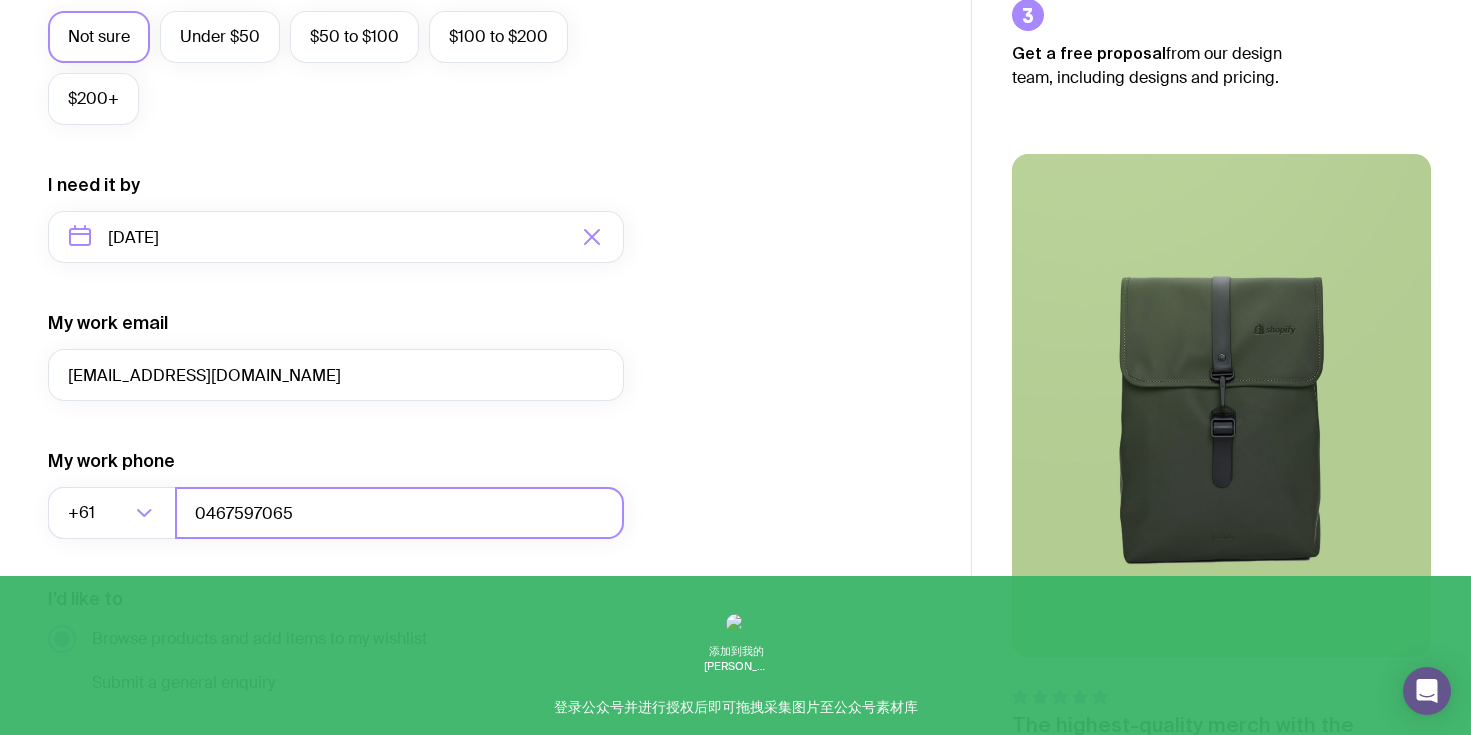 scroll, scrollTop: 965, scrollLeft: 0, axis: vertical 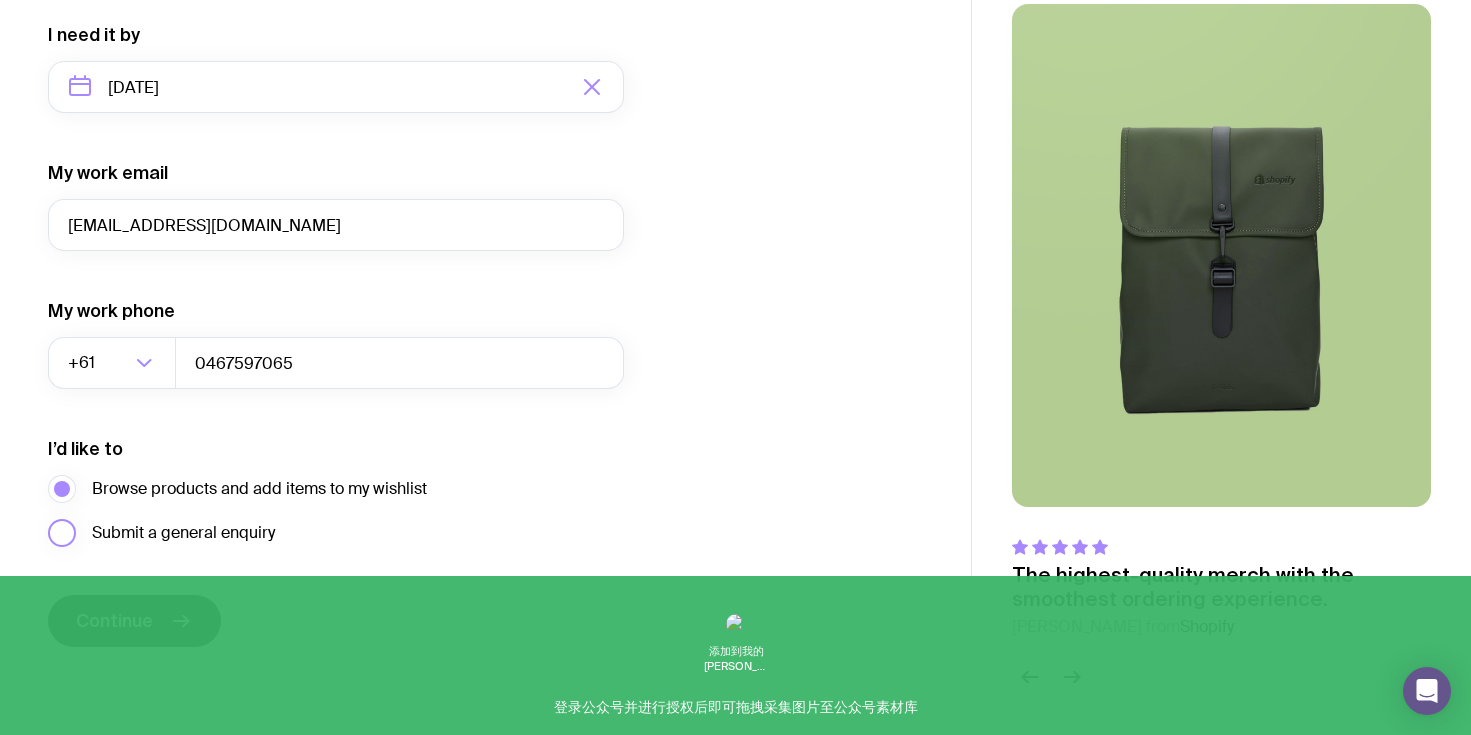 click on "Submit a general enquiry" at bounding box center (183, 533) 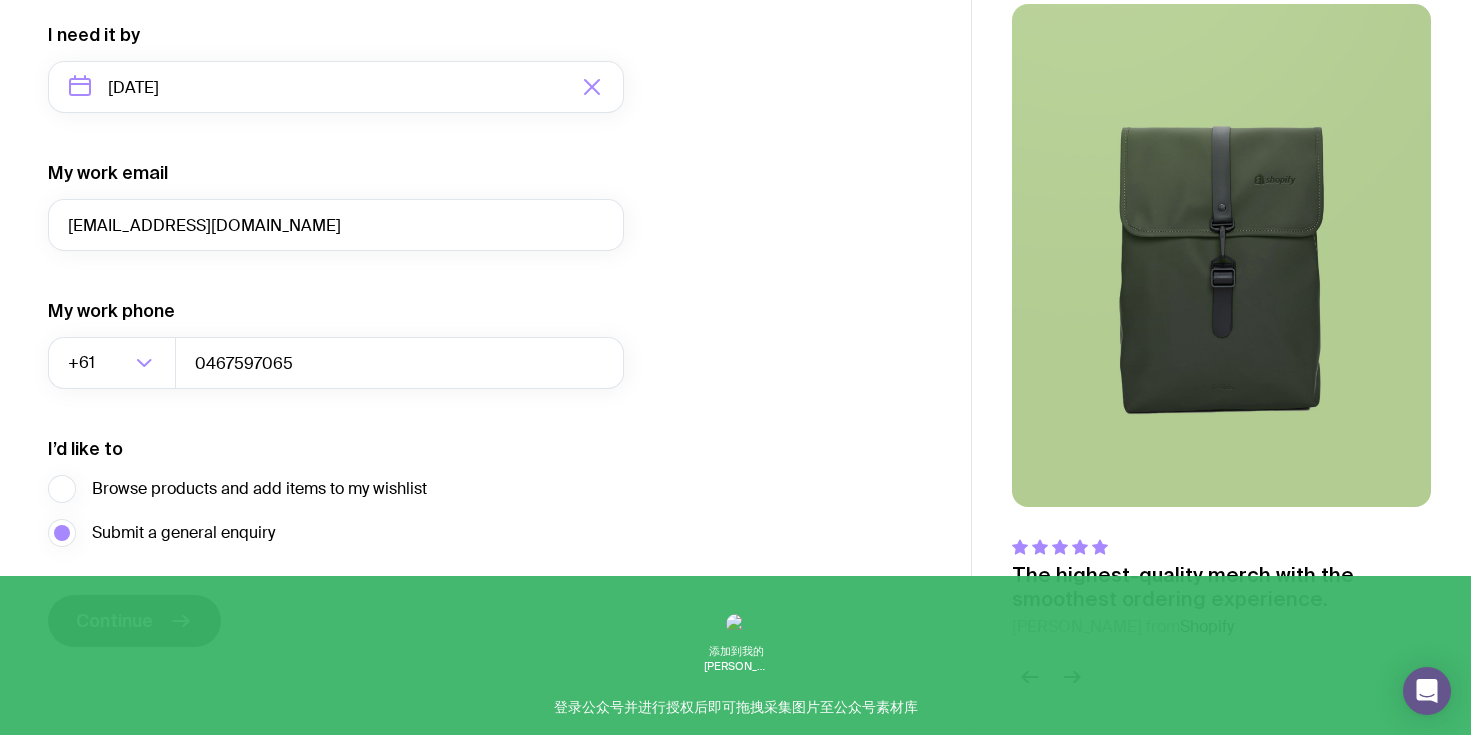 click 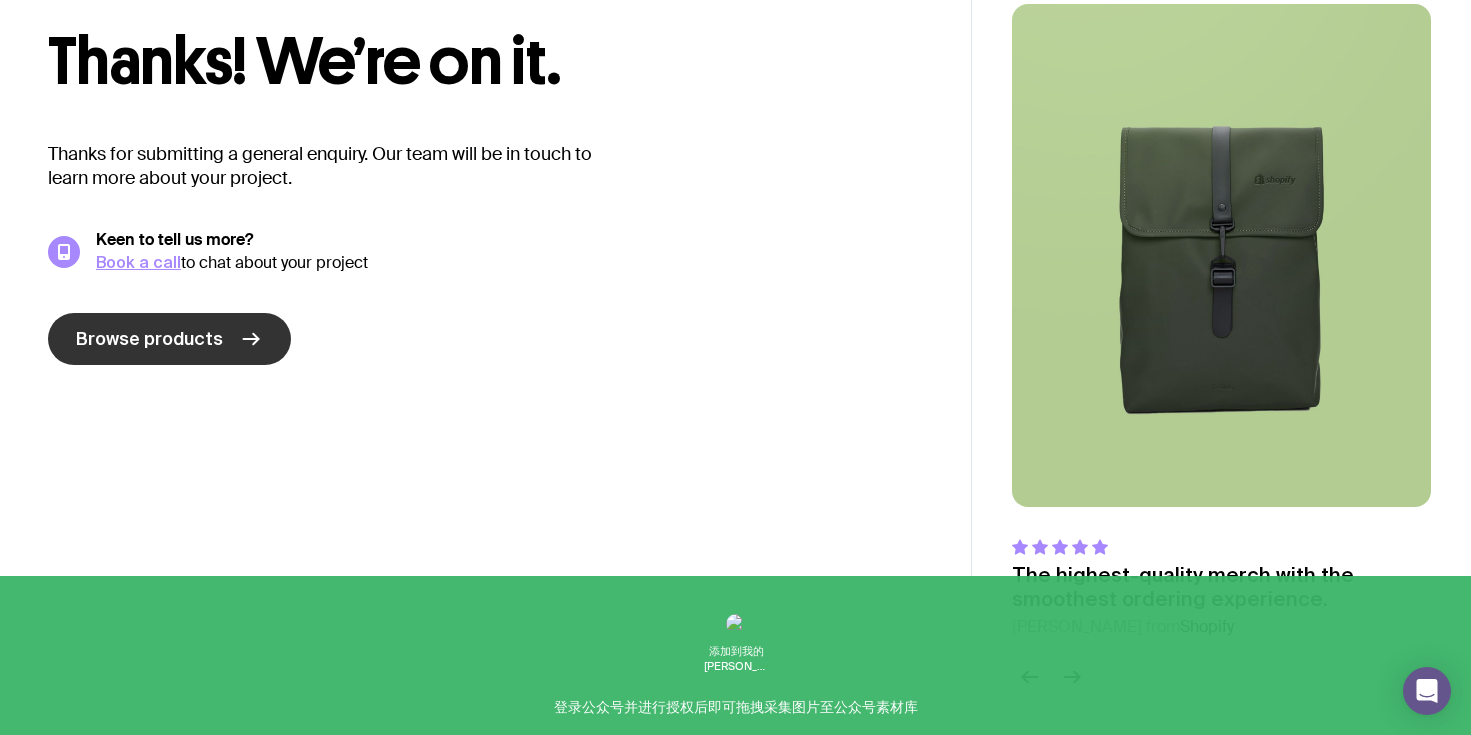 click on "Browse products" 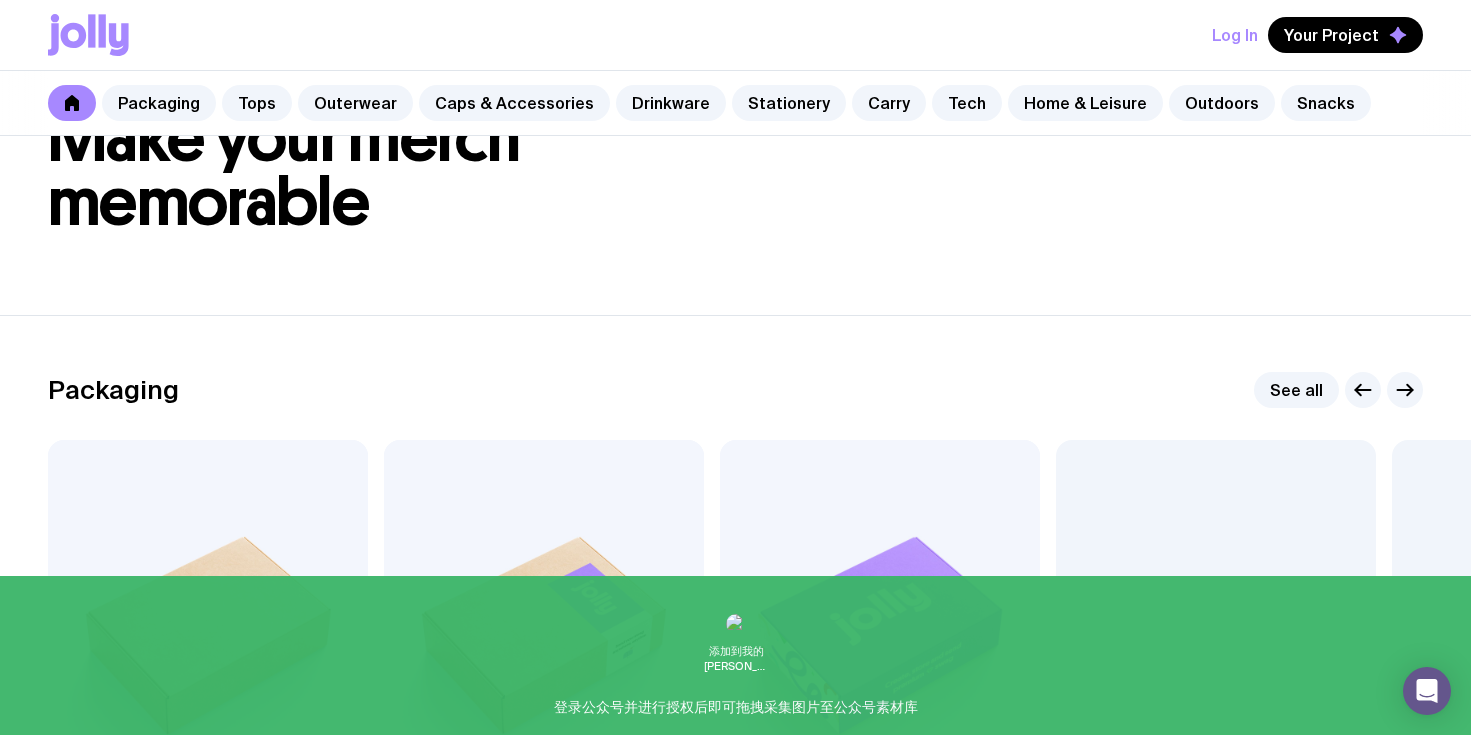 scroll, scrollTop: 0, scrollLeft: 0, axis: both 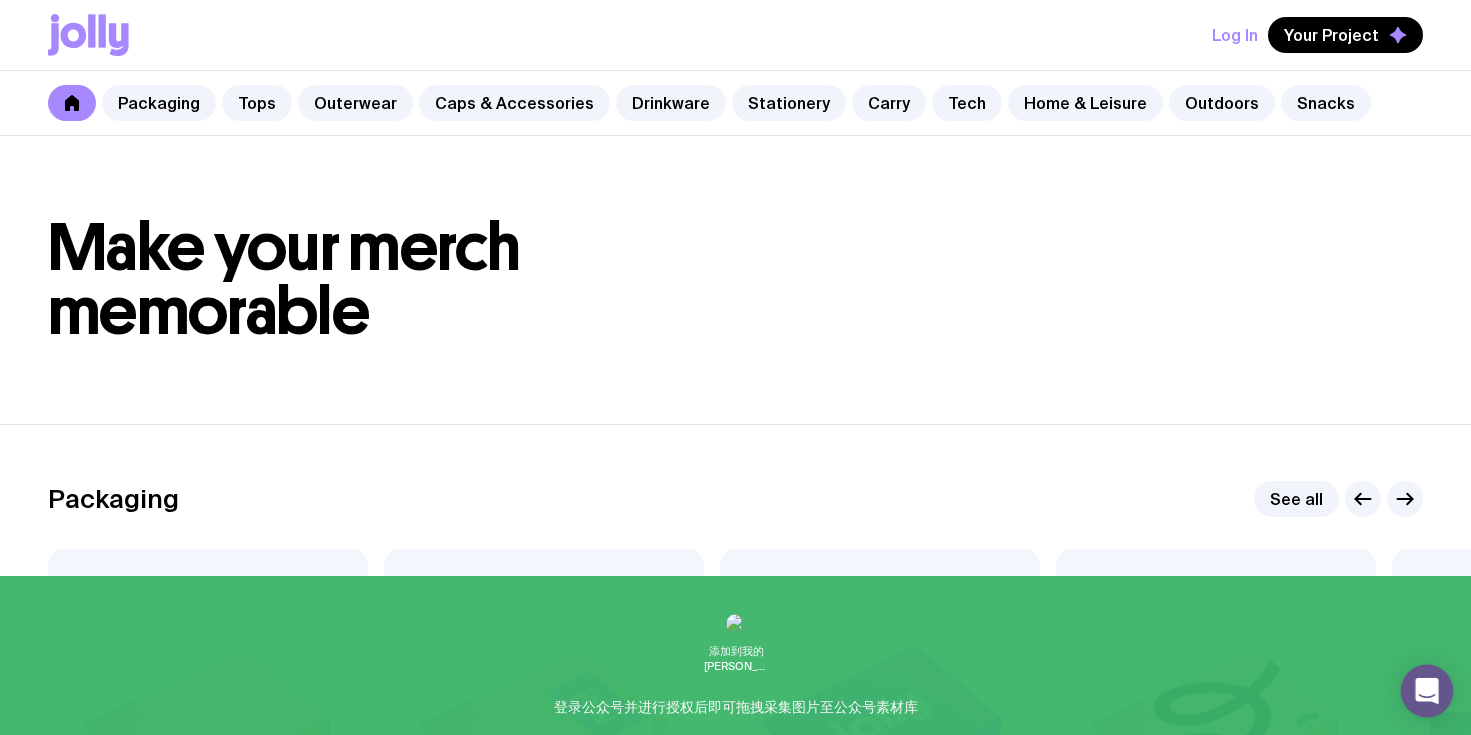 click 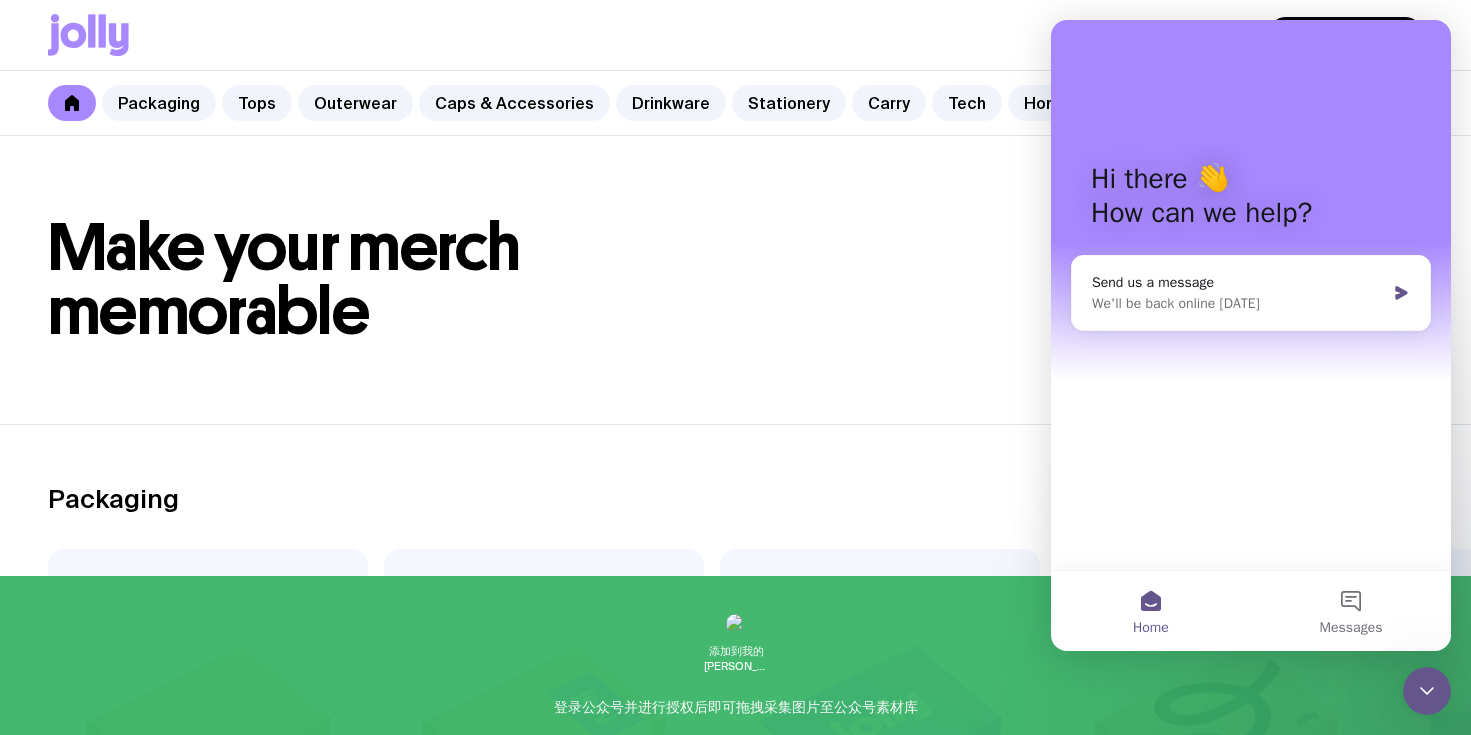 scroll, scrollTop: 0, scrollLeft: 0, axis: both 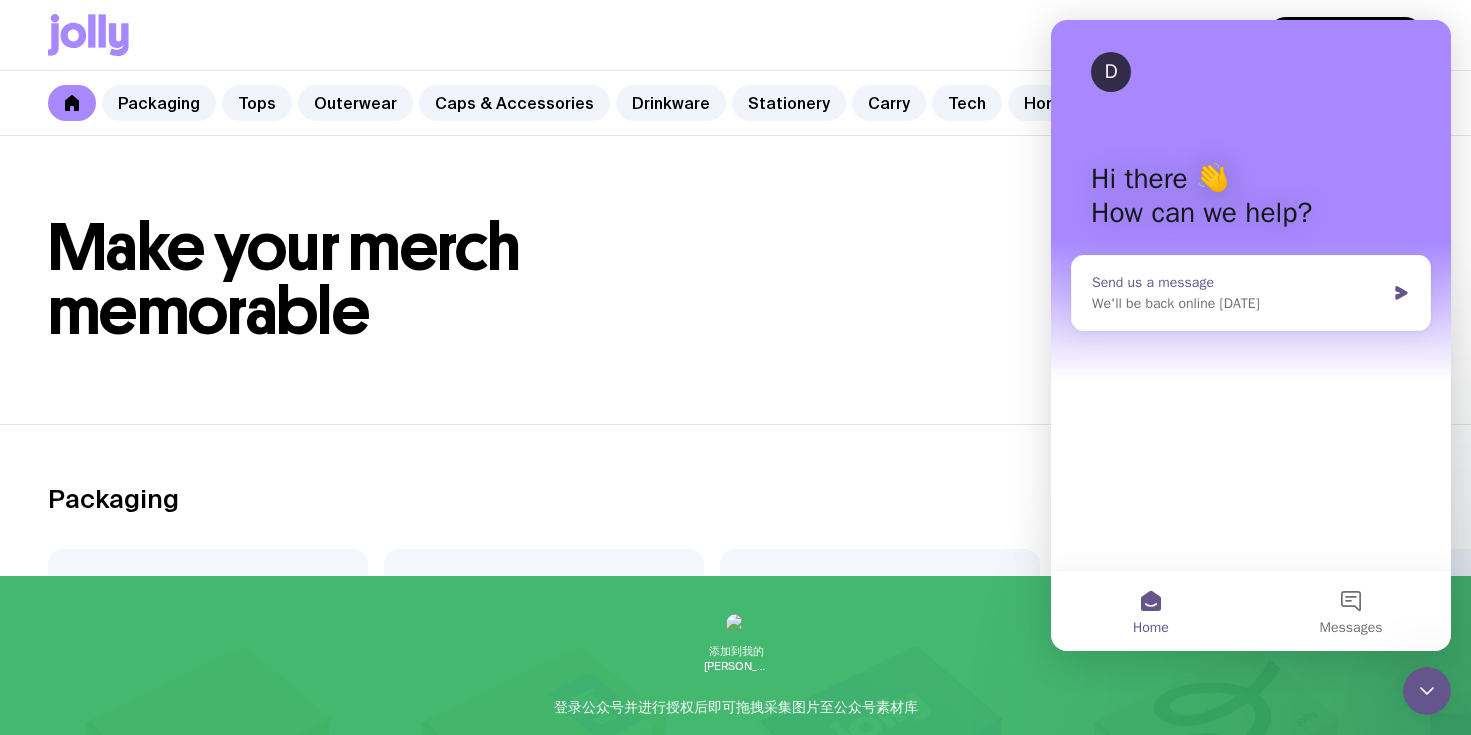 click on "We'll be back online tomorrow" at bounding box center [1238, 303] 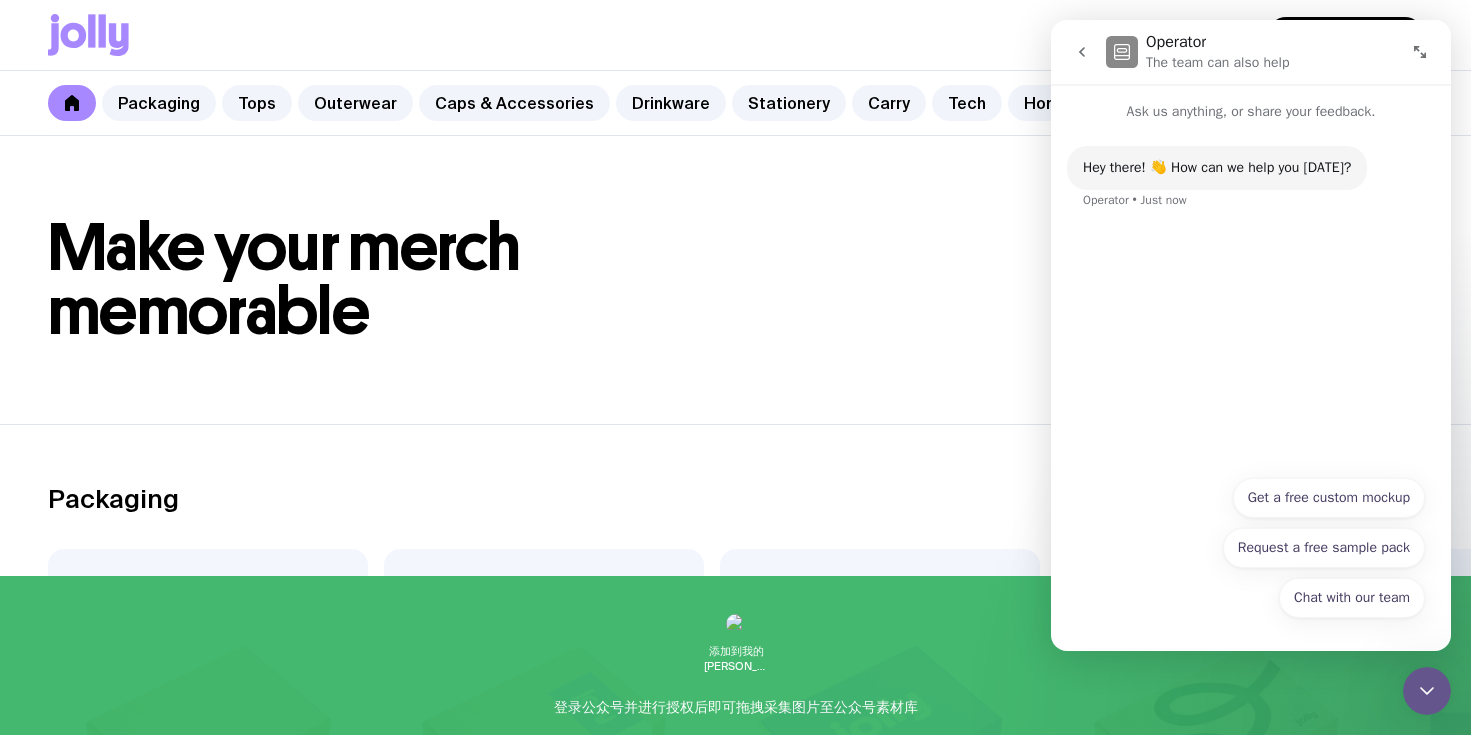 click on "Make your merch  memorable" at bounding box center (735, 280) 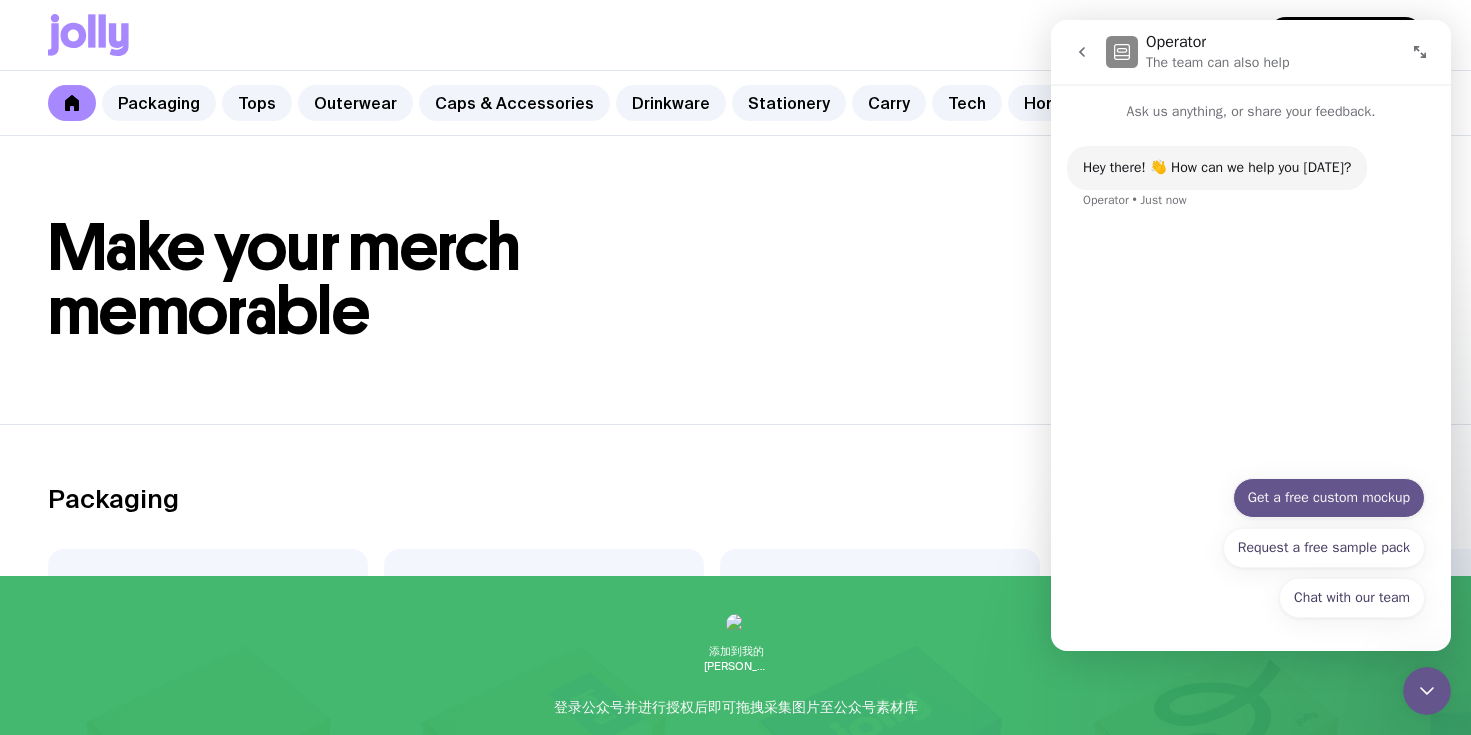 click on "Get a free custom mockup" at bounding box center (1329, 498) 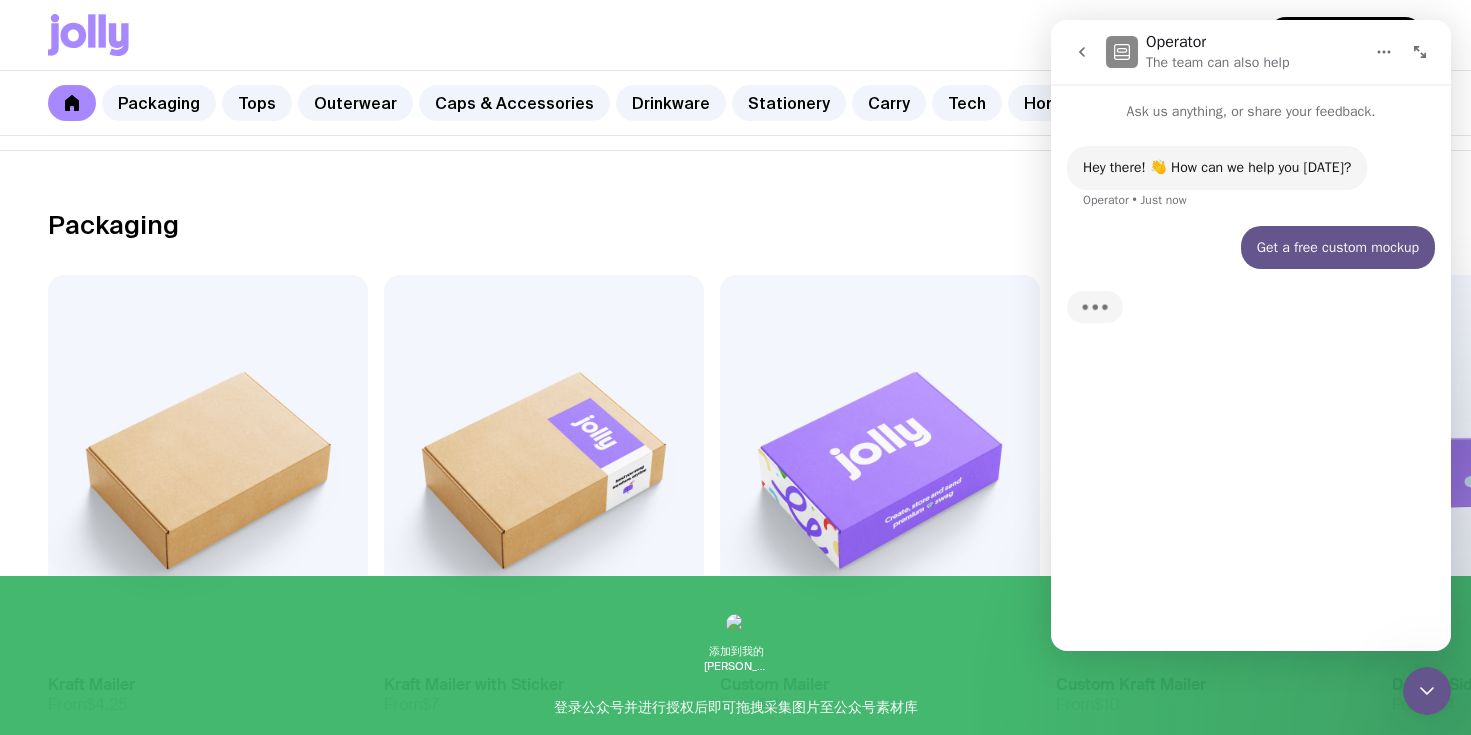 scroll, scrollTop: 0, scrollLeft: 0, axis: both 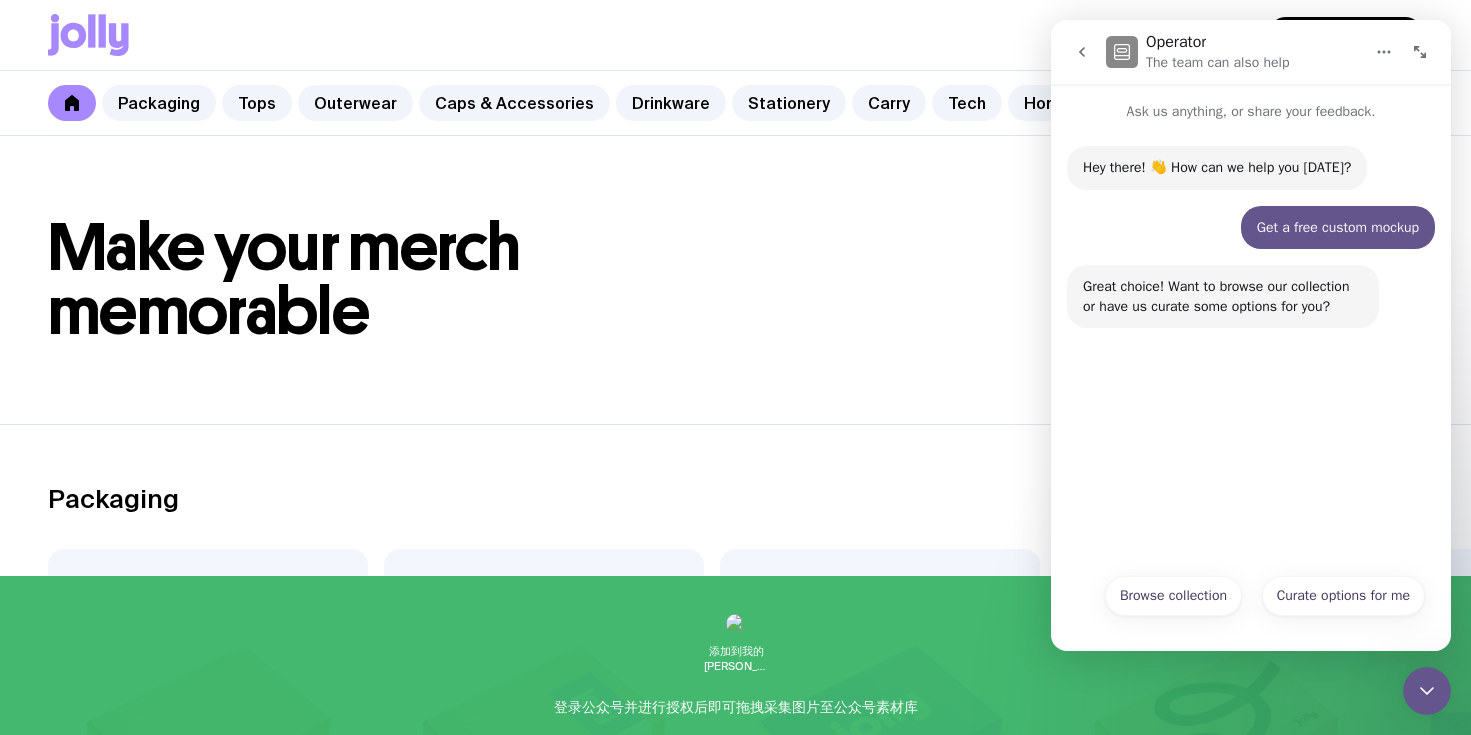 click on "Hey there! 👋 How can we help you today? Operator    •   Just now Get a free custom mockup    •   Just now Great choice! Want to browse our collection or have us curate some options for you? Operator    •   Just now" at bounding box center (1251, 342) 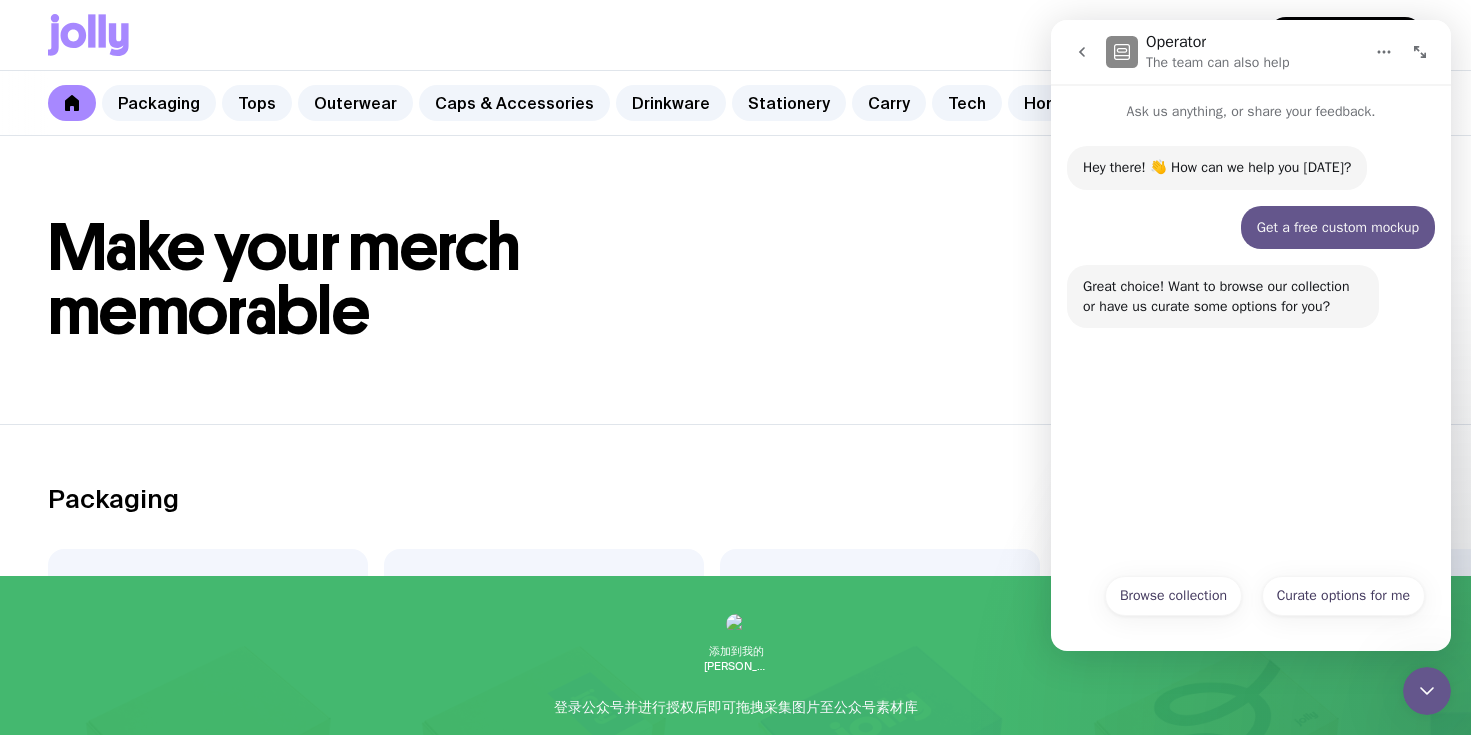 click 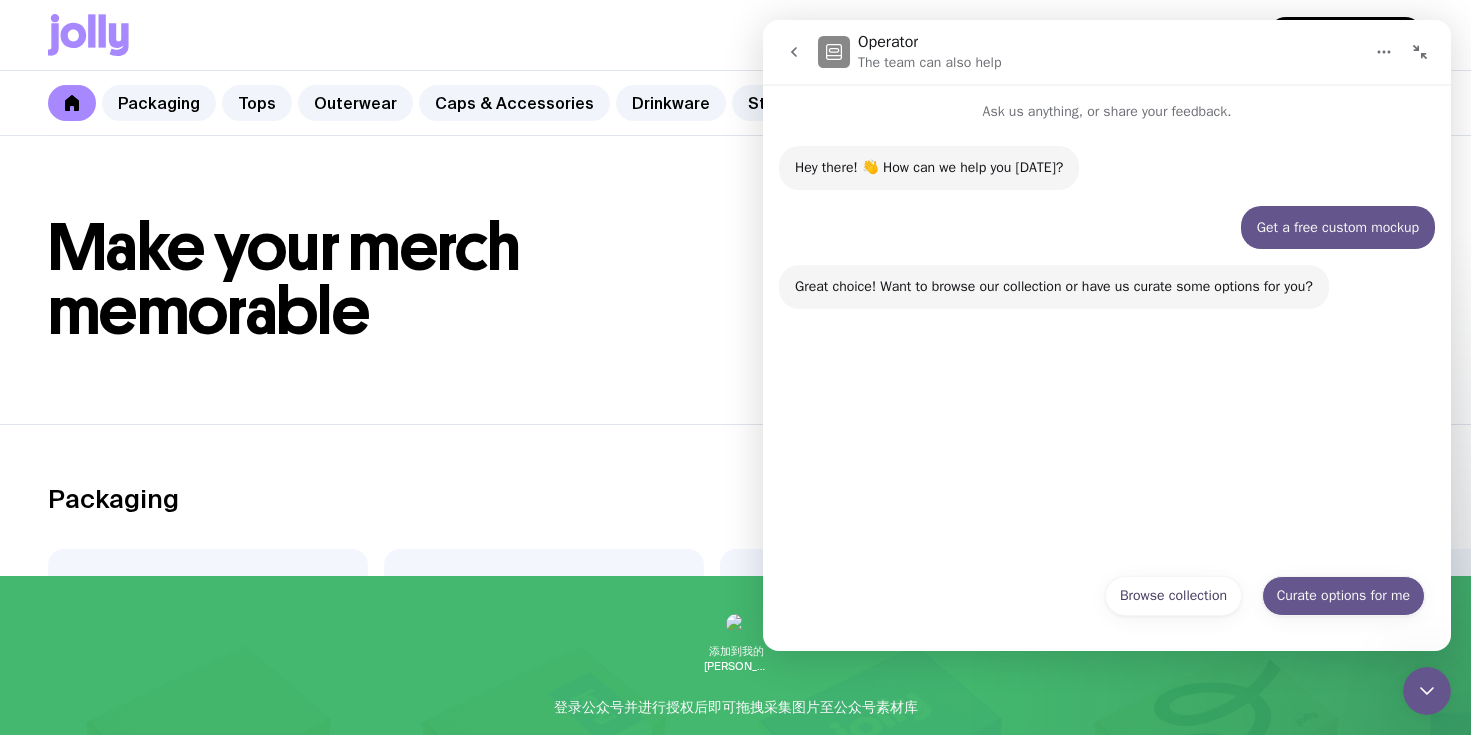 click on "Curate options for me" at bounding box center [1343, 596] 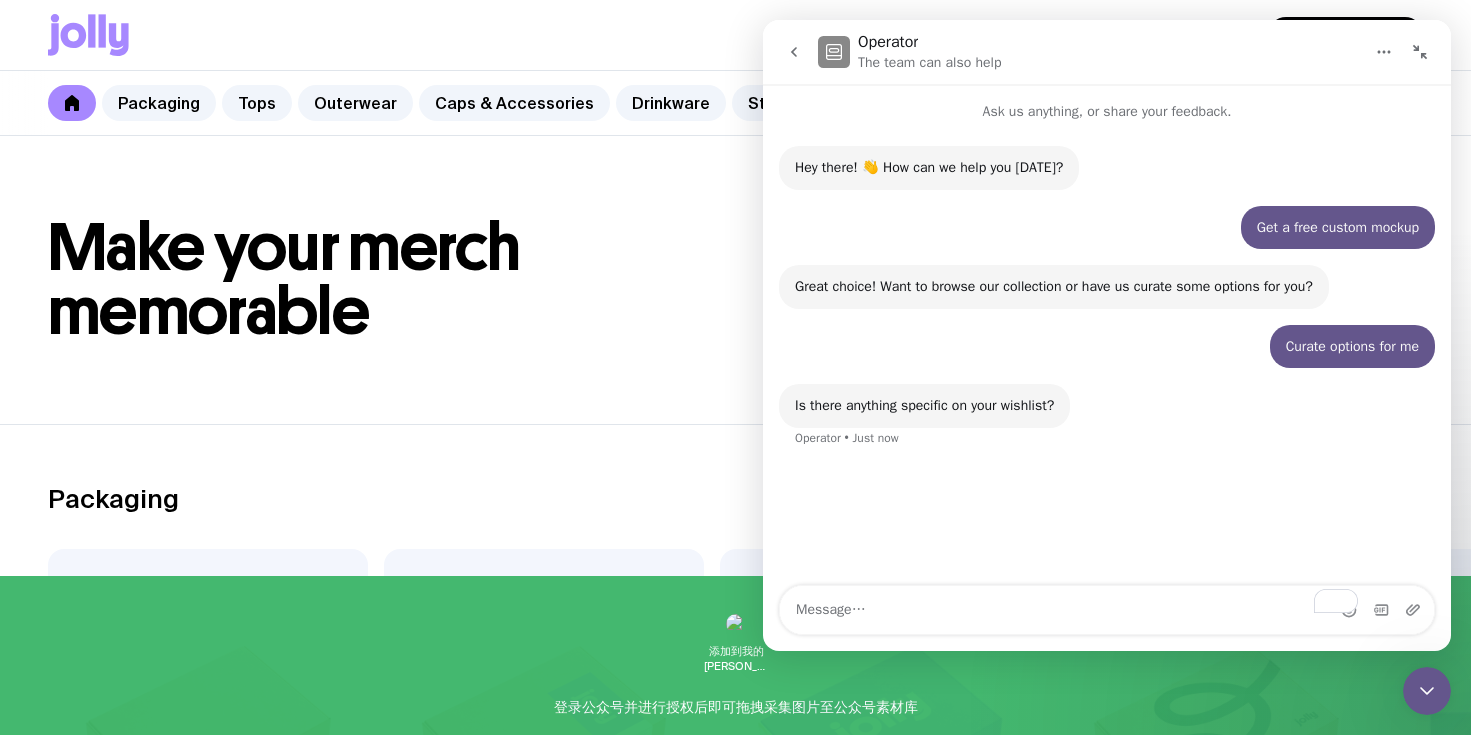 click at bounding box center (1107, 610) 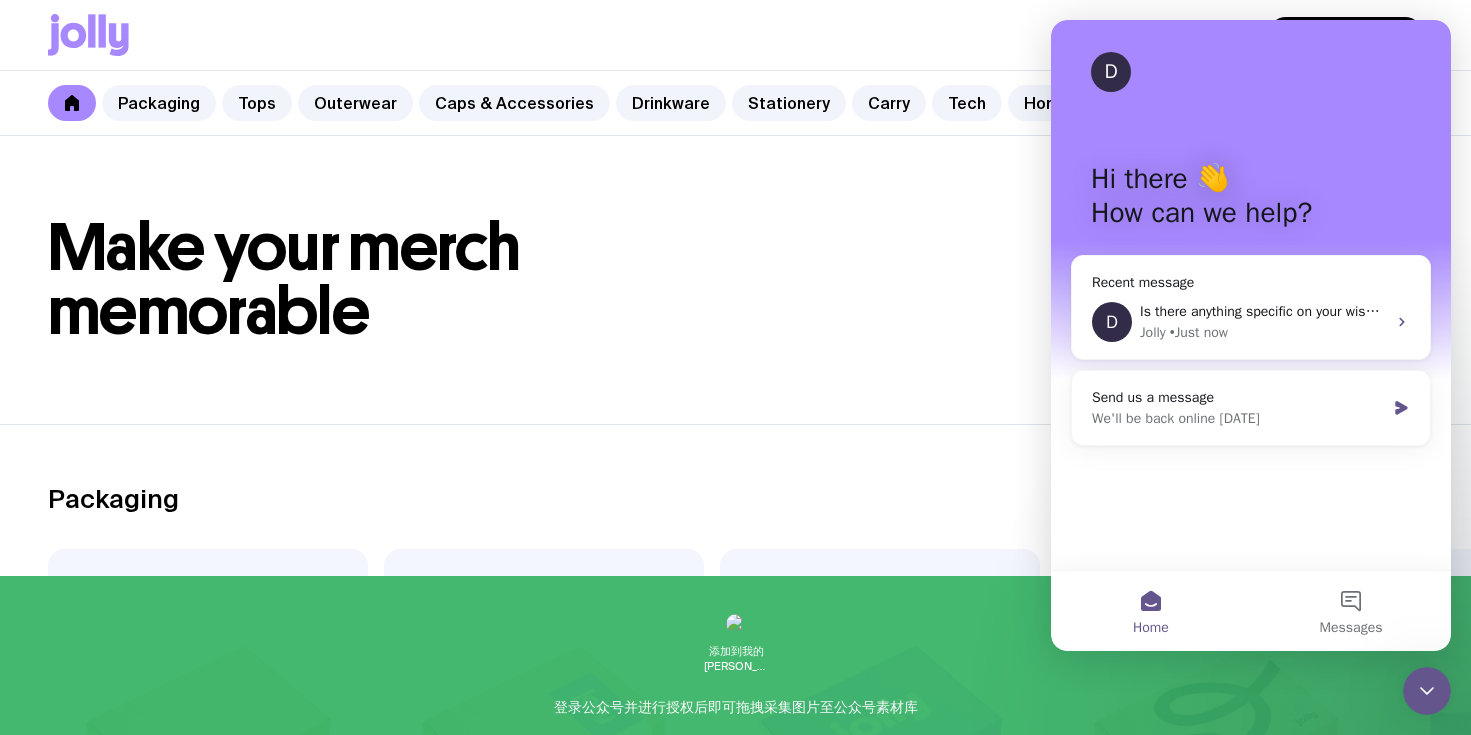click on "D Hi there 👋 How can we help?" at bounding box center (1251, 200) 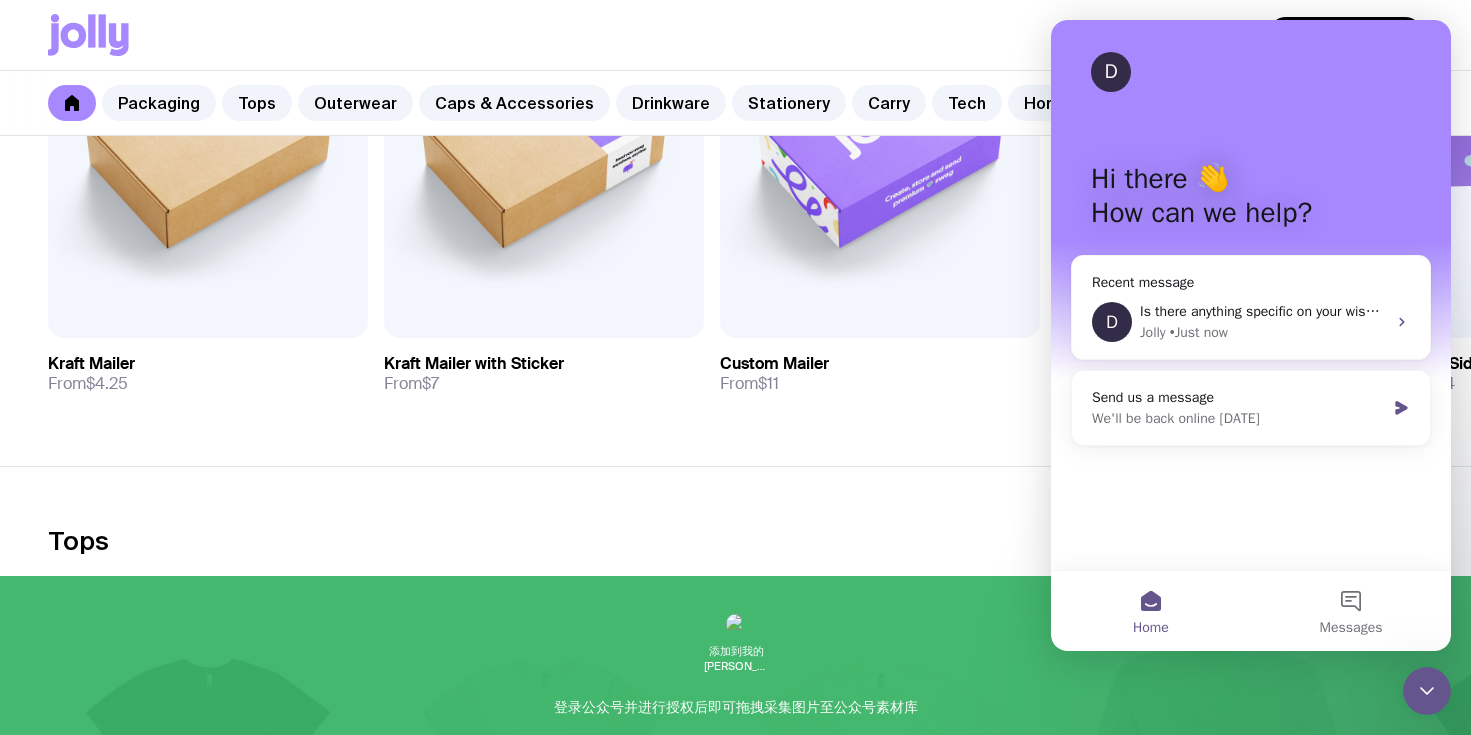 scroll, scrollTop: 0, scrollLeft: 0, axis: both 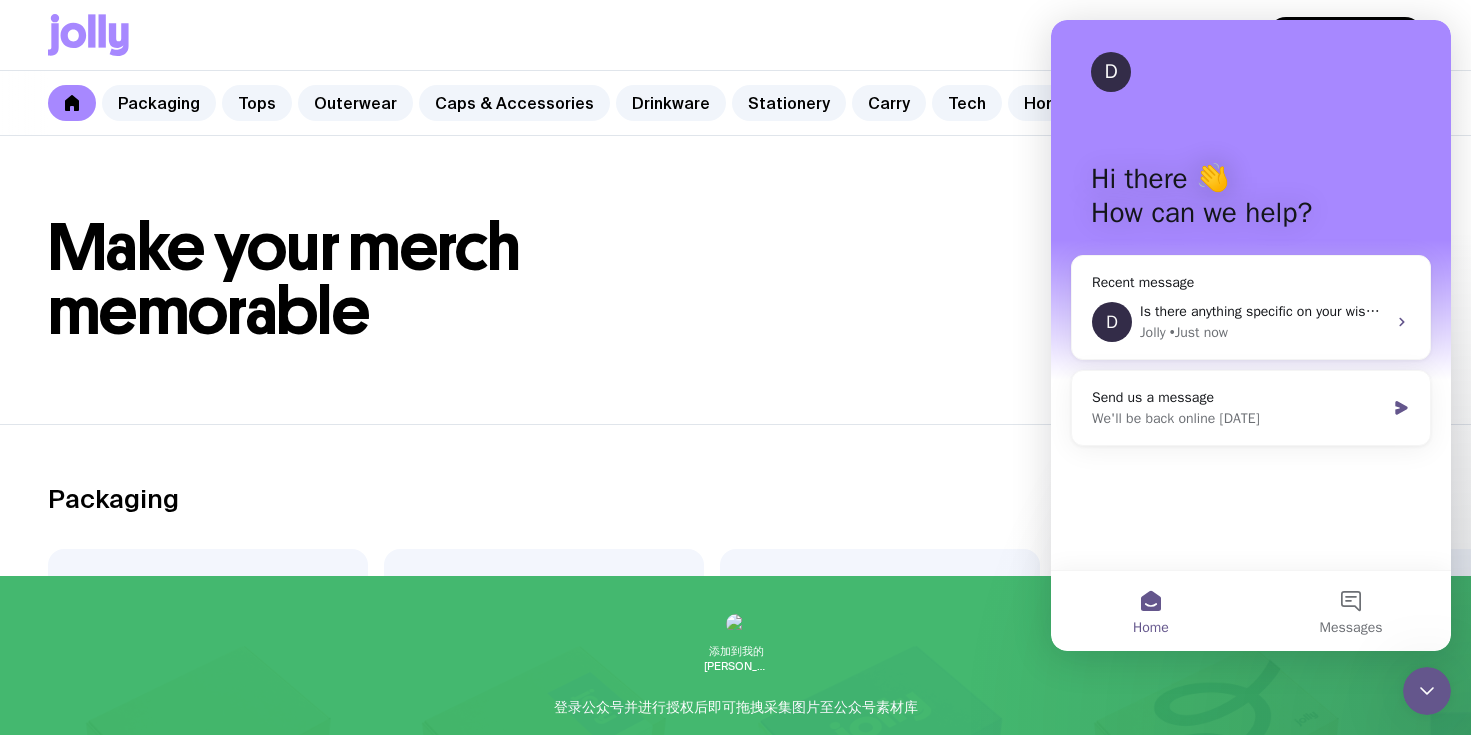 click 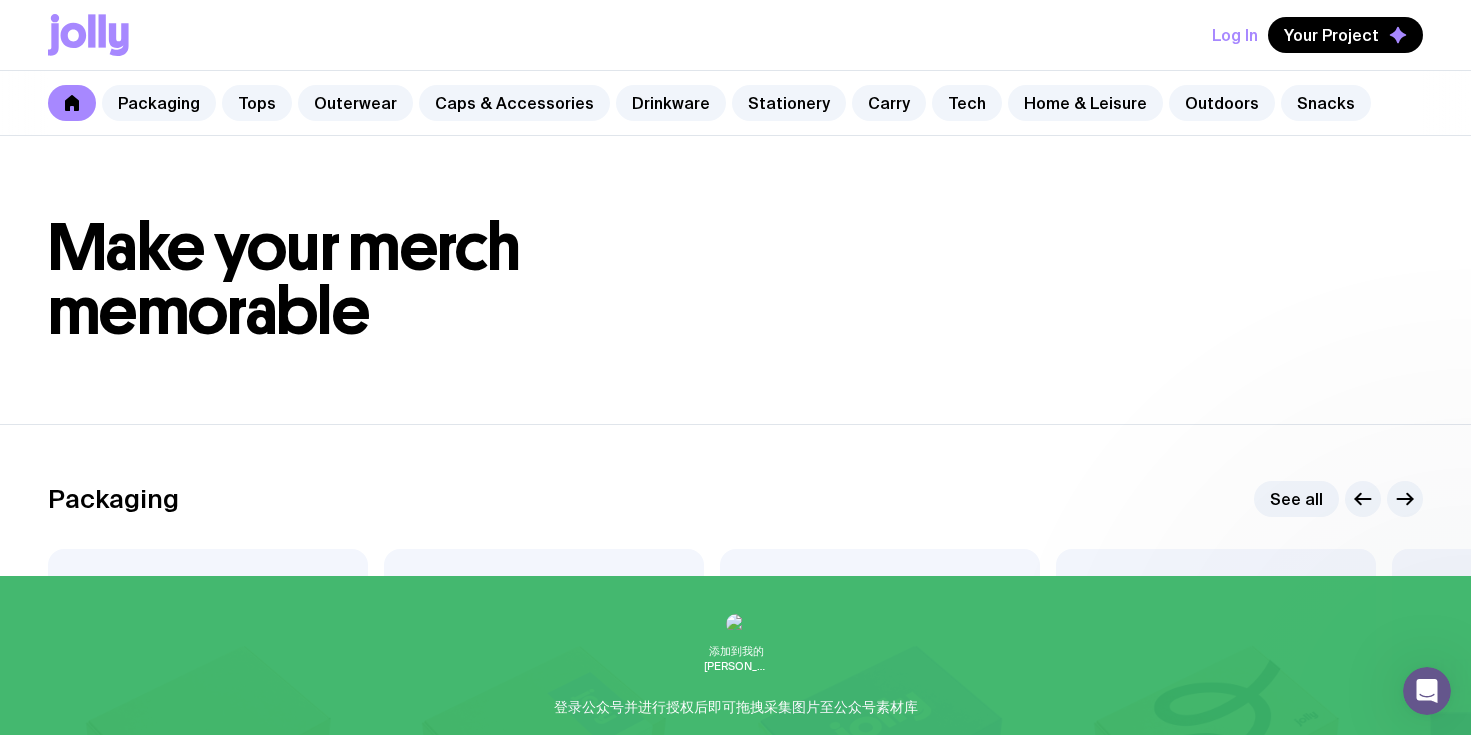 scroll, scrollTop: 0, scrollLeft: 0, axis: both 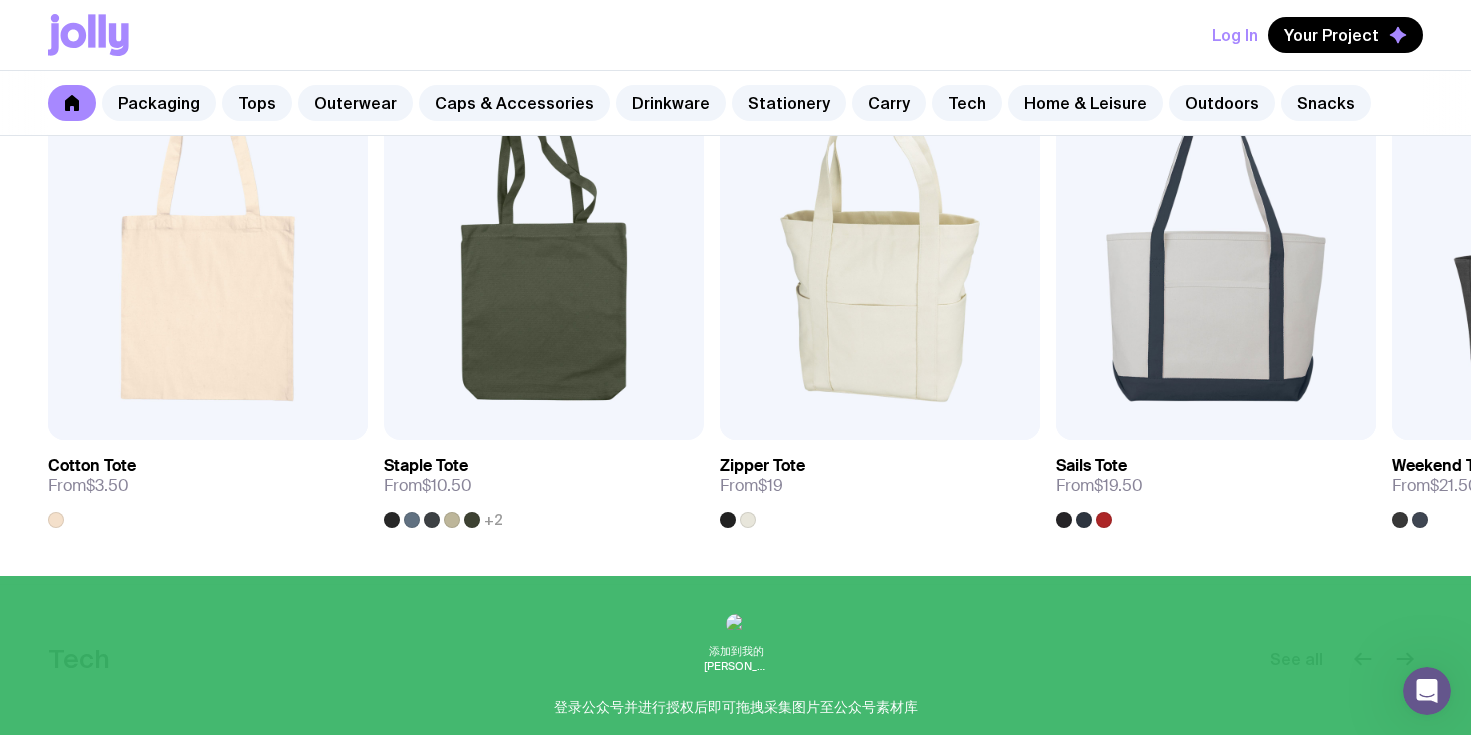 click 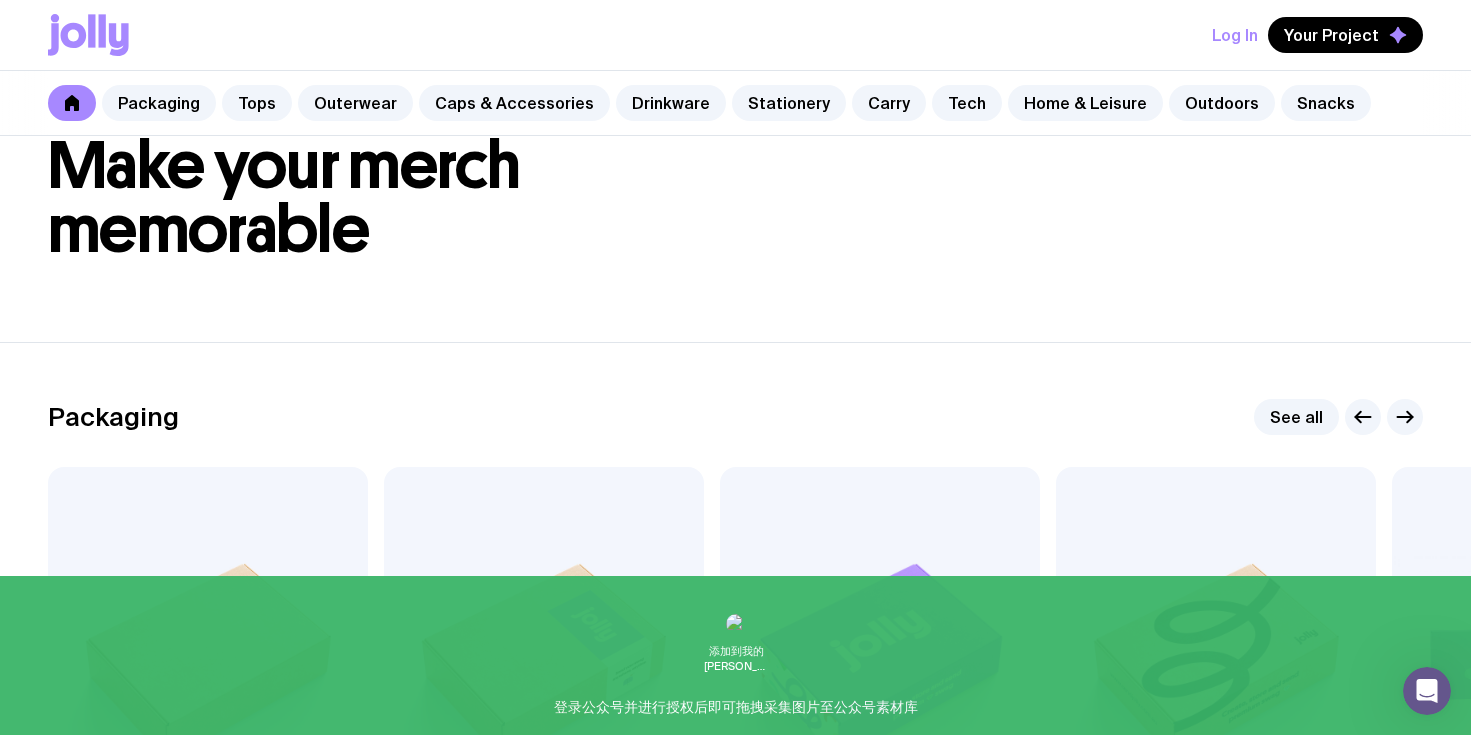 scroll, scrollTop: 0, scrollLeft: 0, axis: both 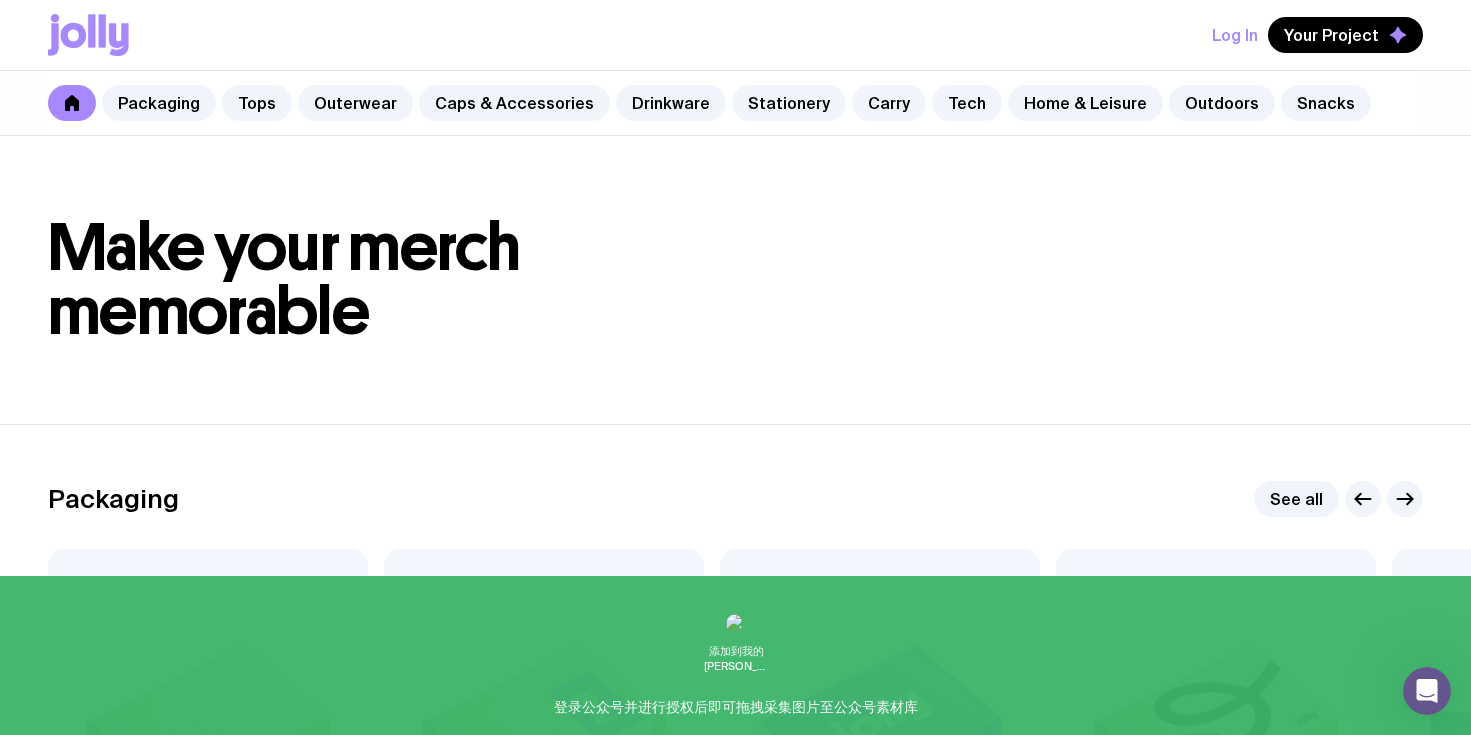 click on "Make your merch  memorable" at bounding box center [284, 279] 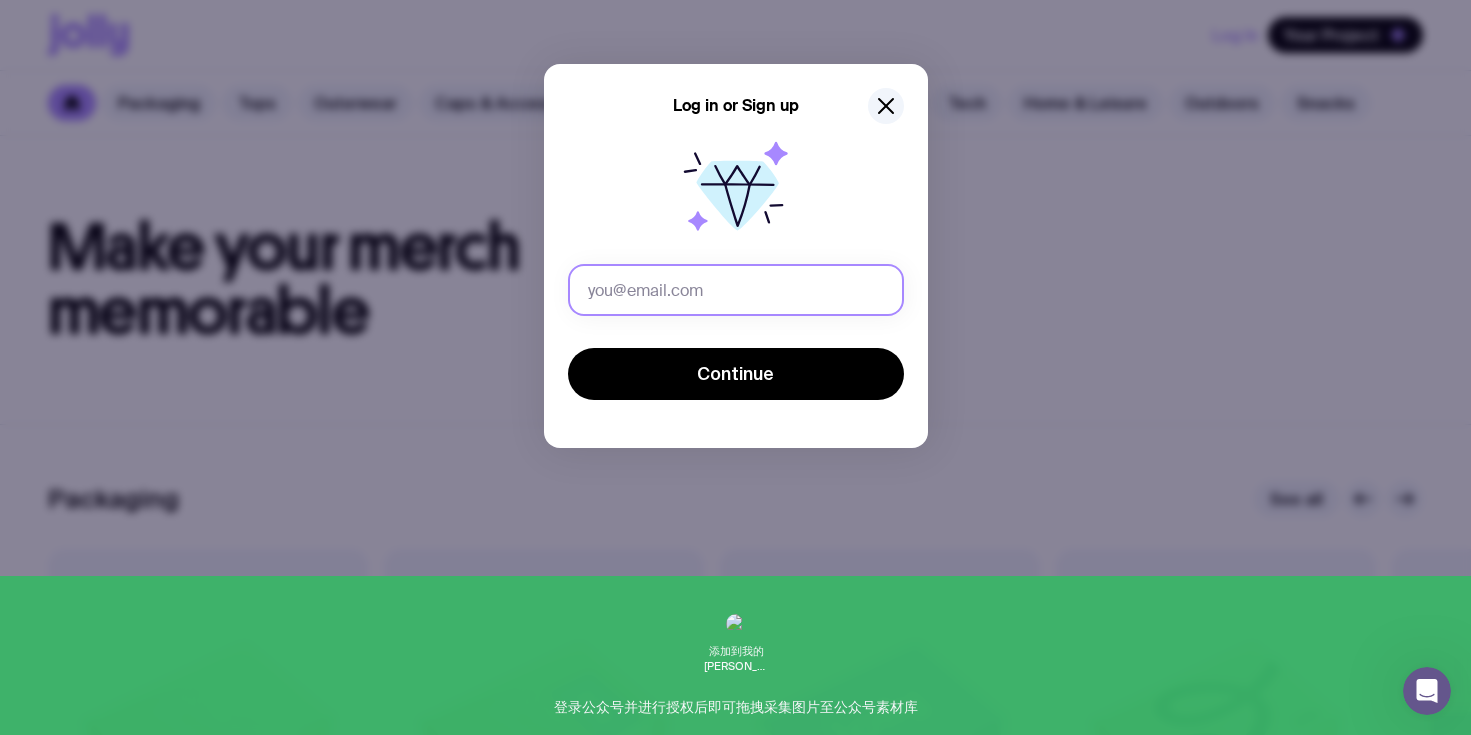 click 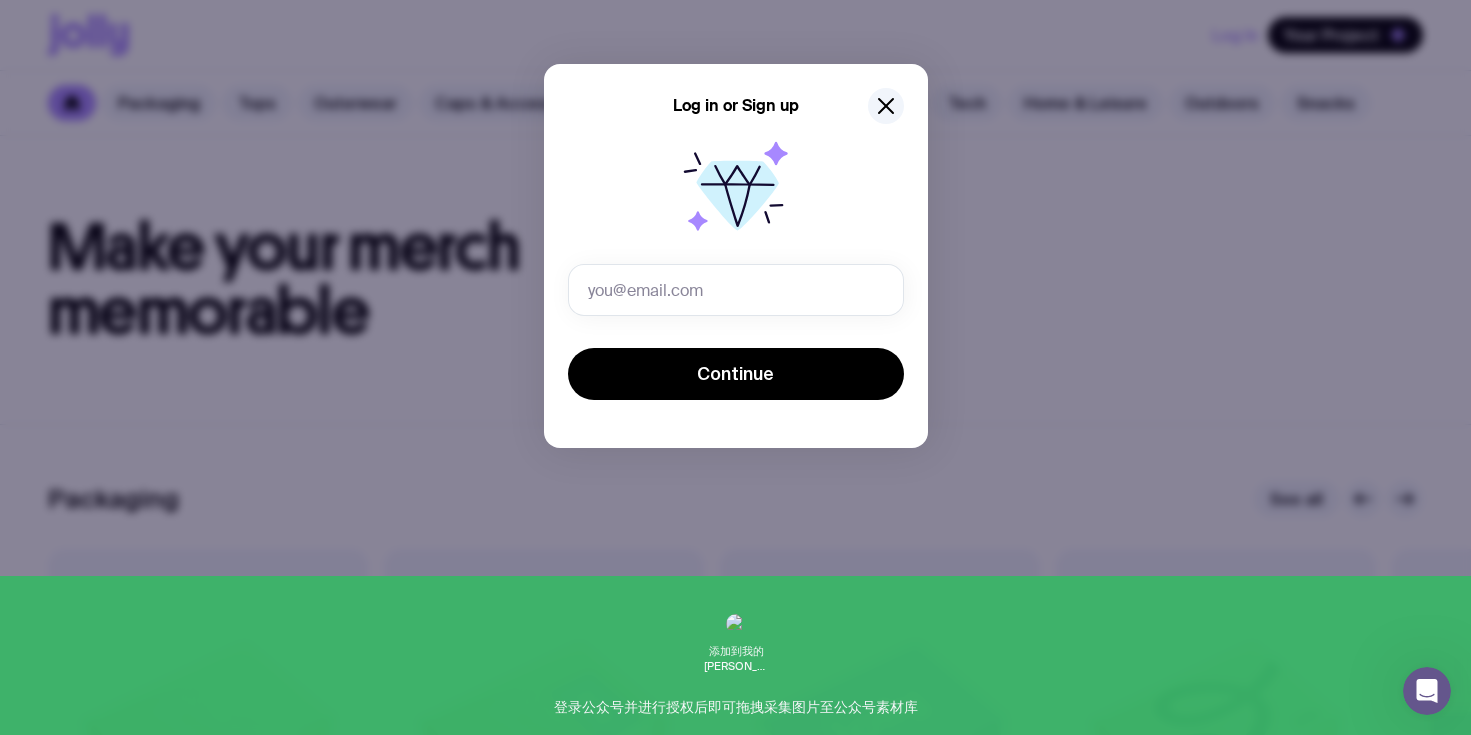 click 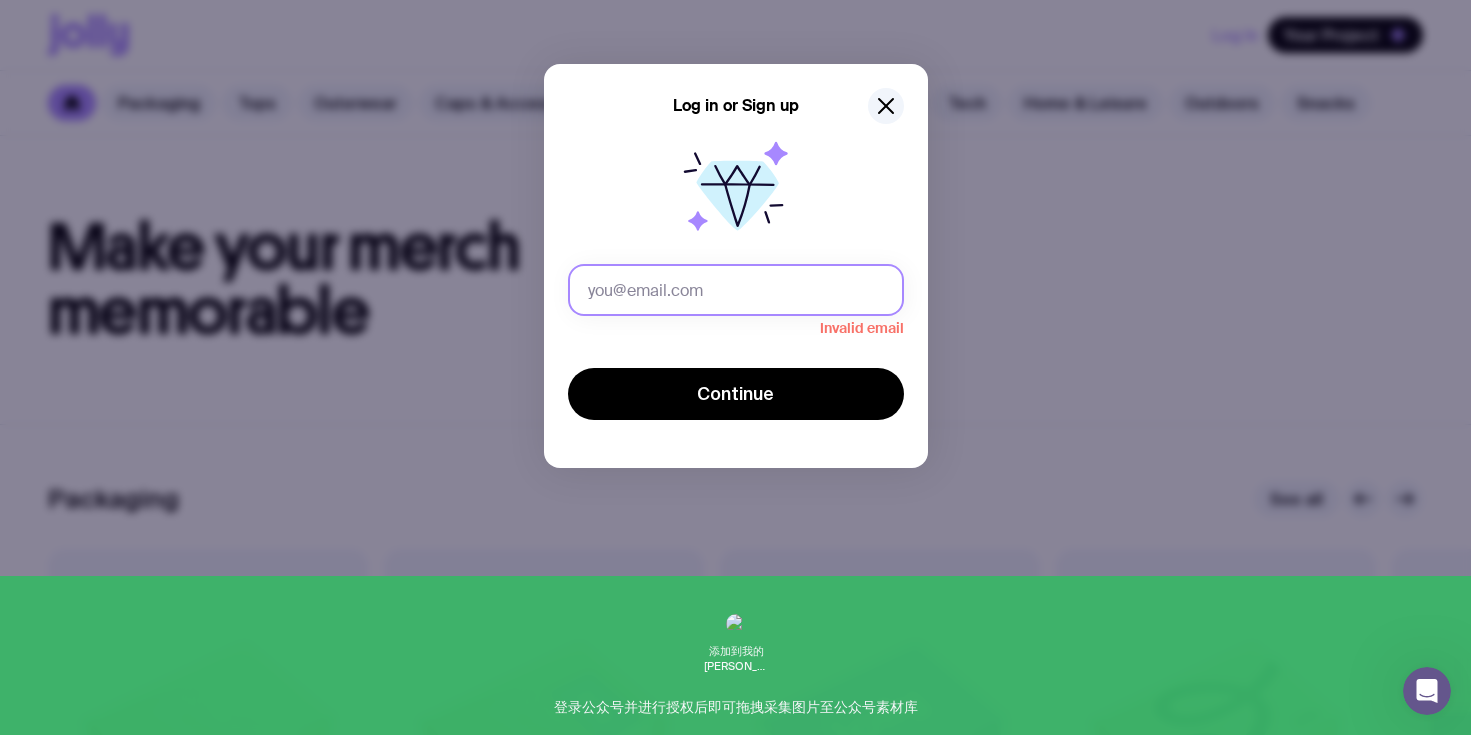 click 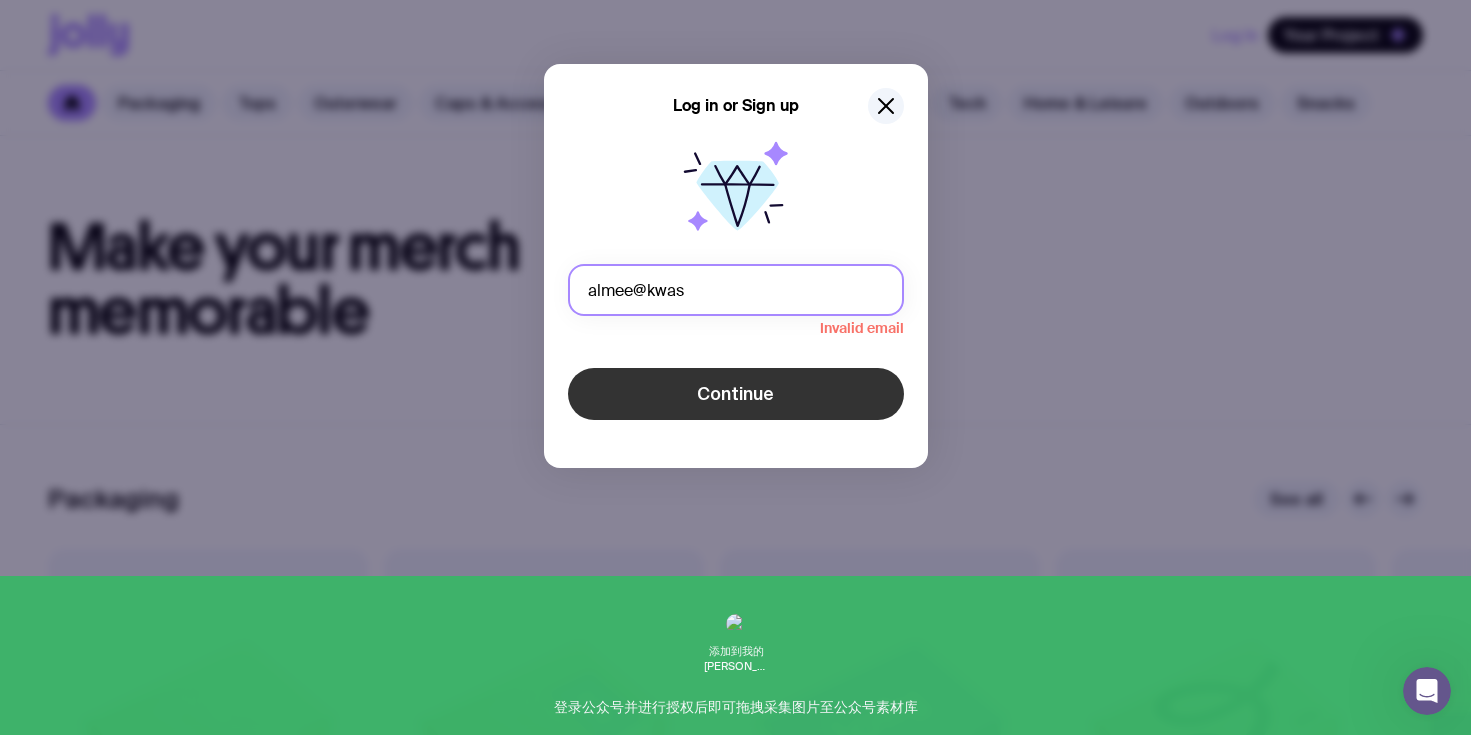 type on "almee@kwasi.com" 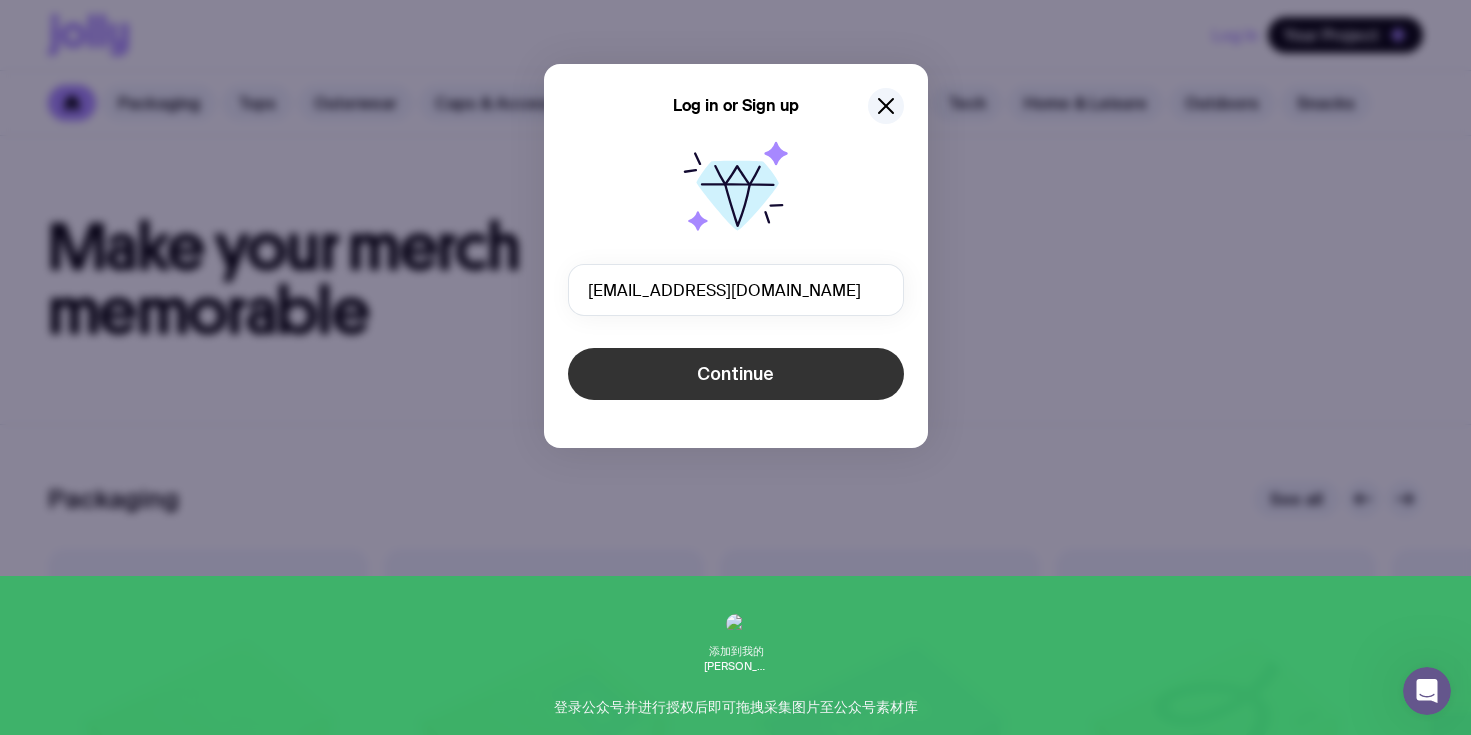 click on "Continue" at bounding box center (736, 374) 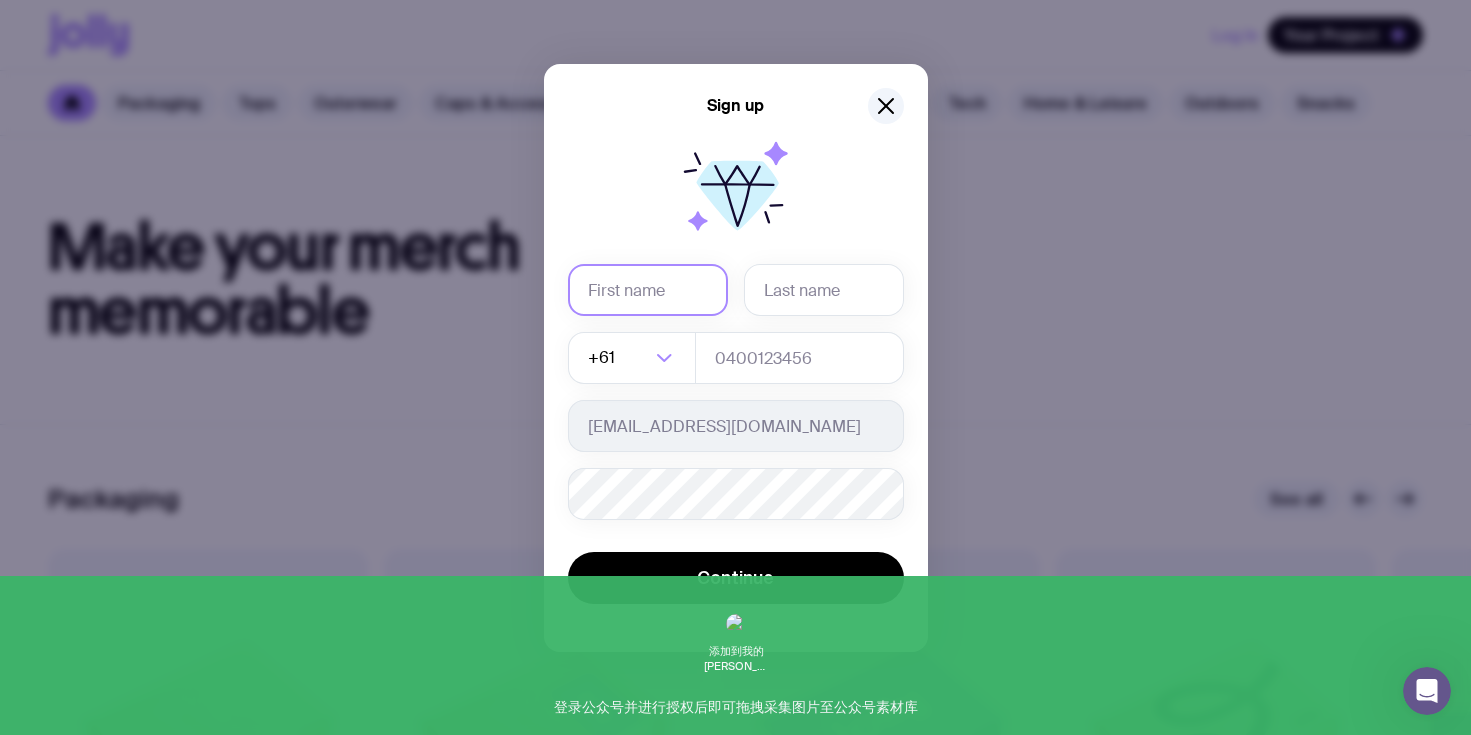 click 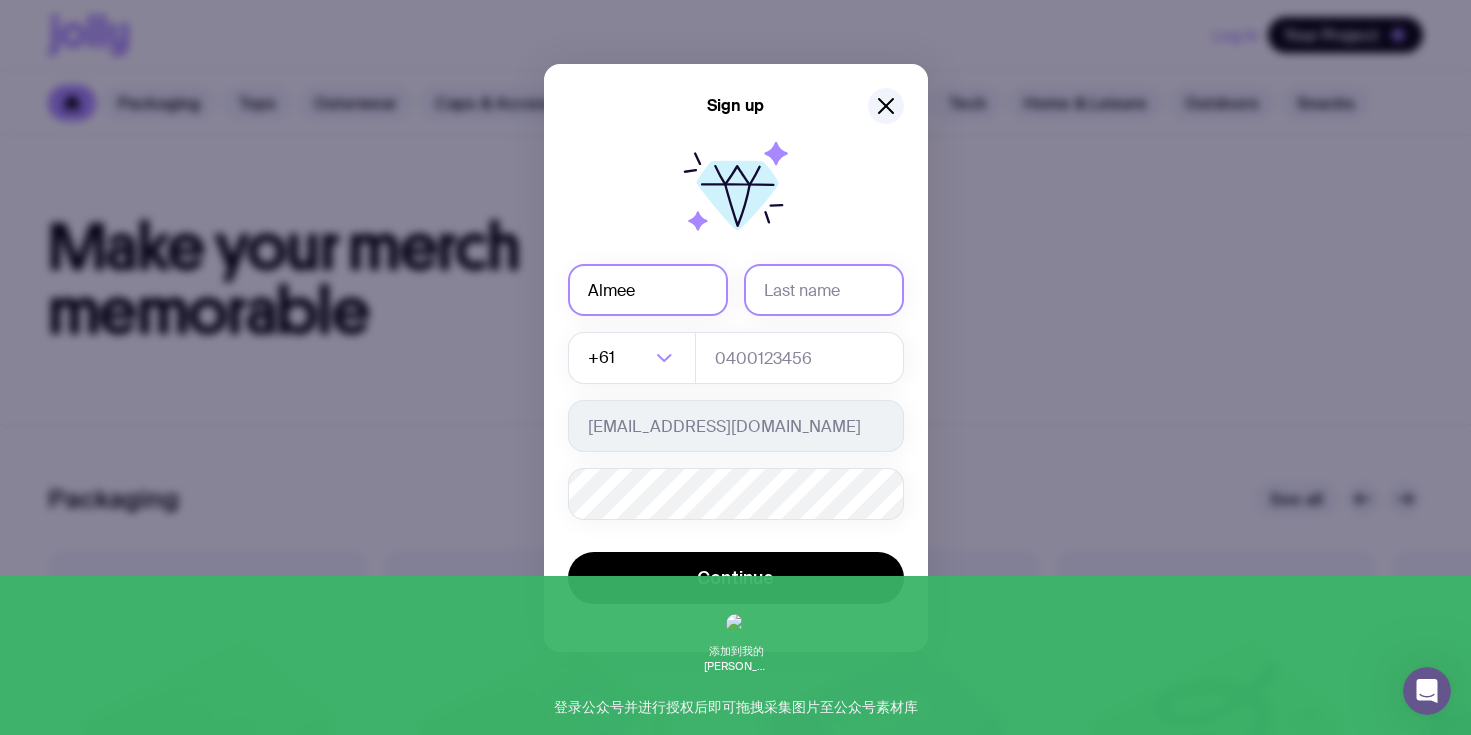type on "Cheng" 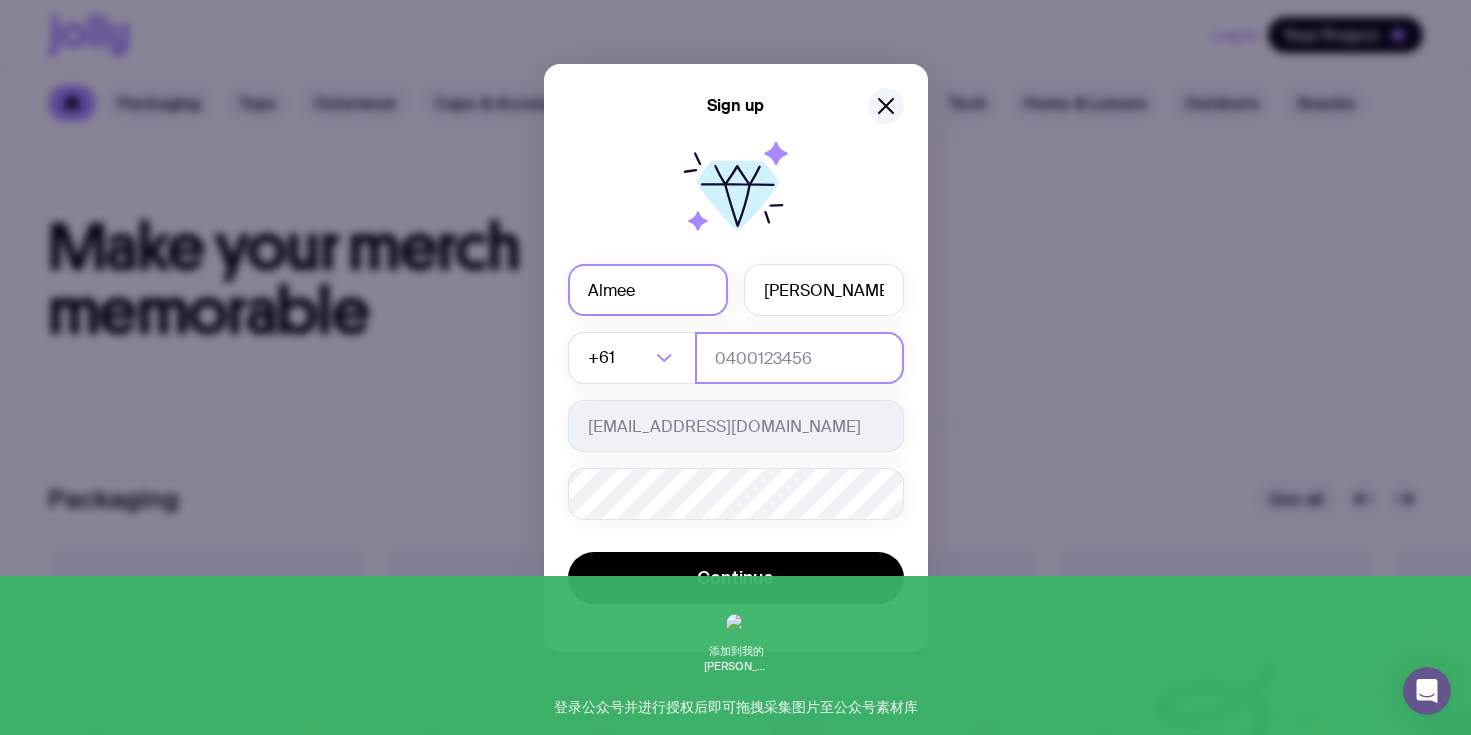 type on "0467597065" 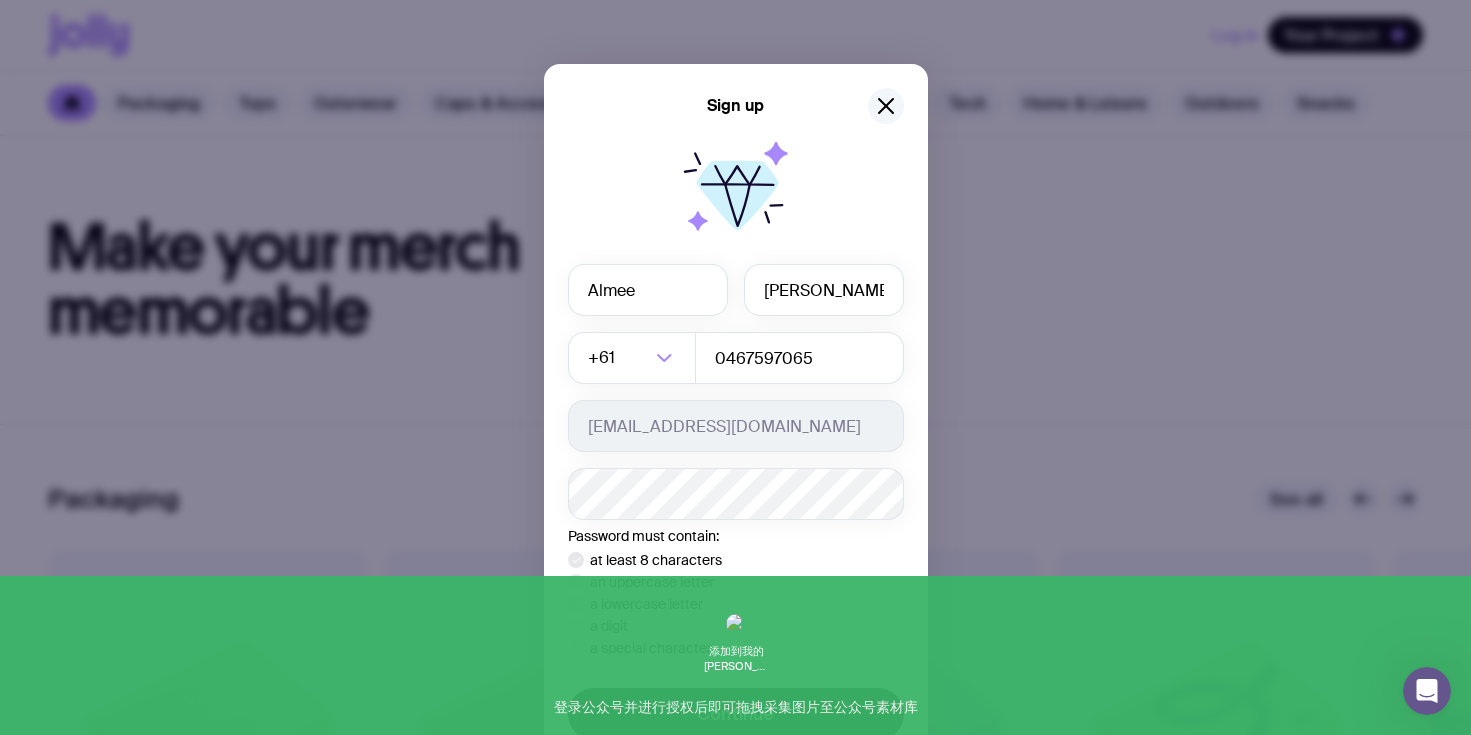 click 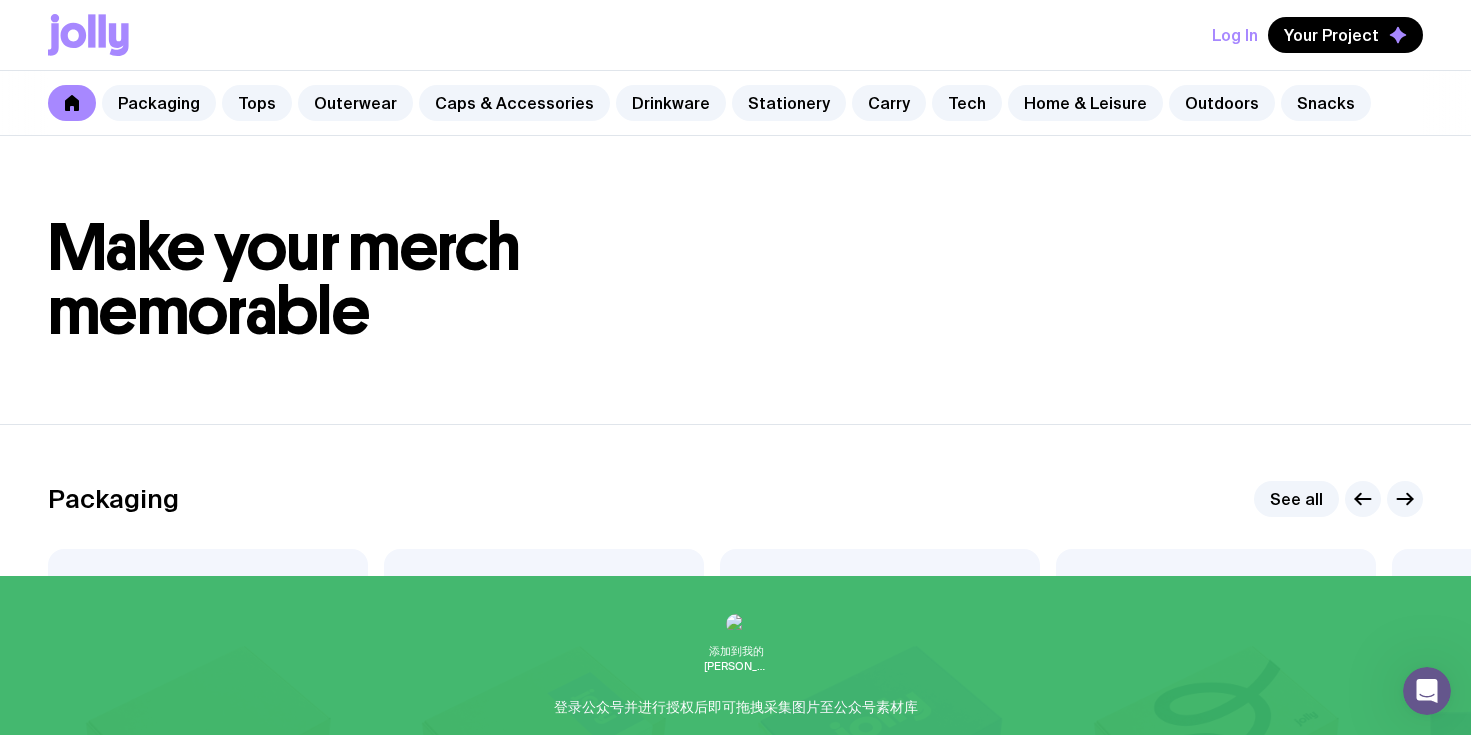 click 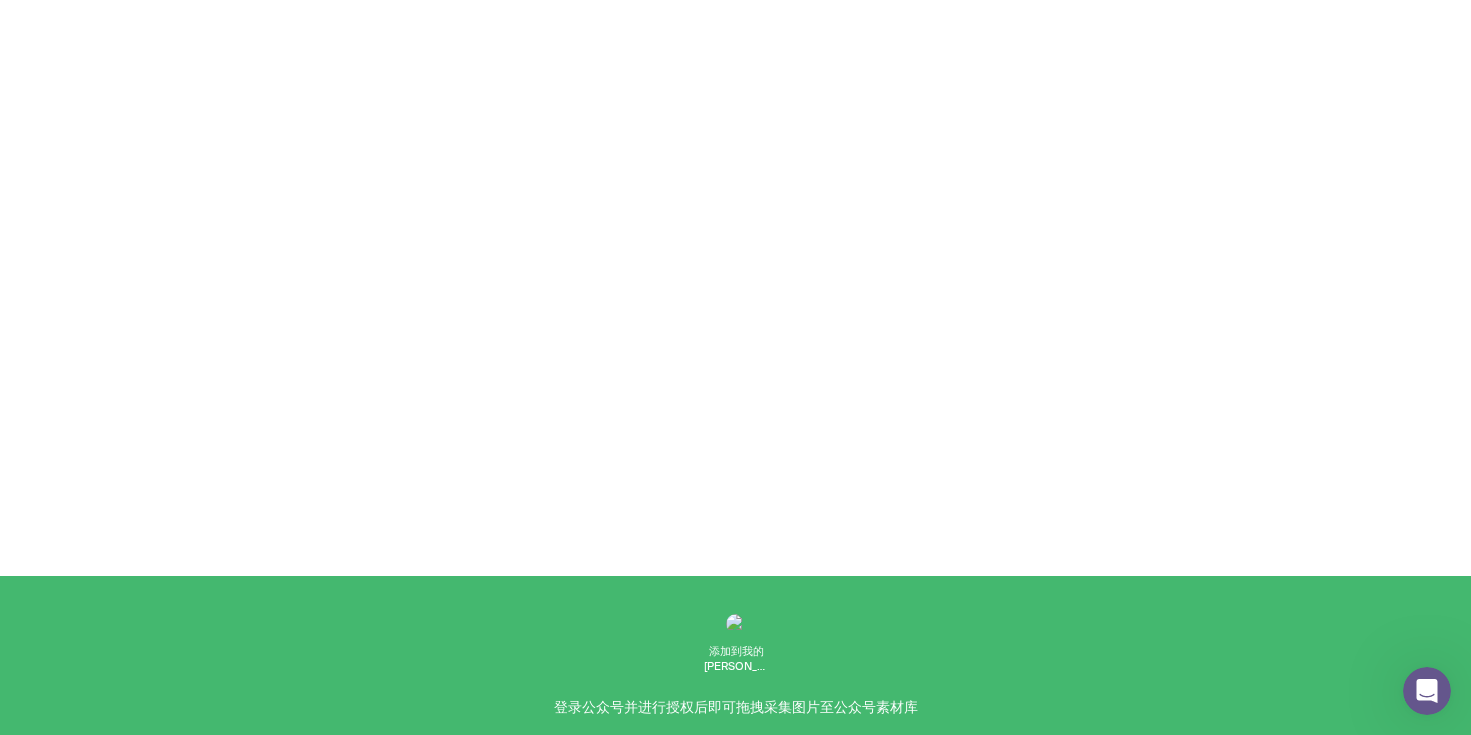 scroll, scrollTop: 0, scrollLeft: 0, axis: both 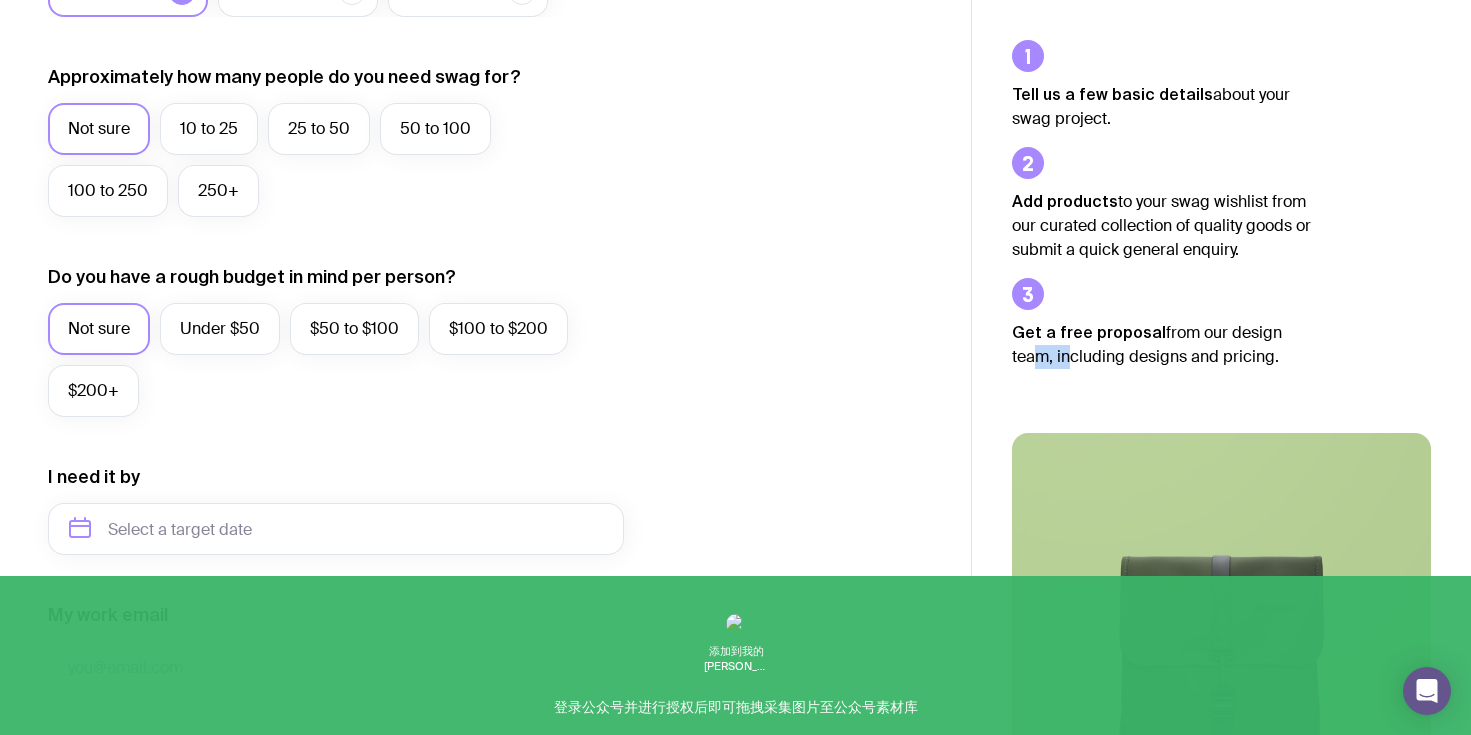 drag, startPoint x: 1060, startPoint y: 349, endPoint x: 1025, endPoint y: 349, distance: 35 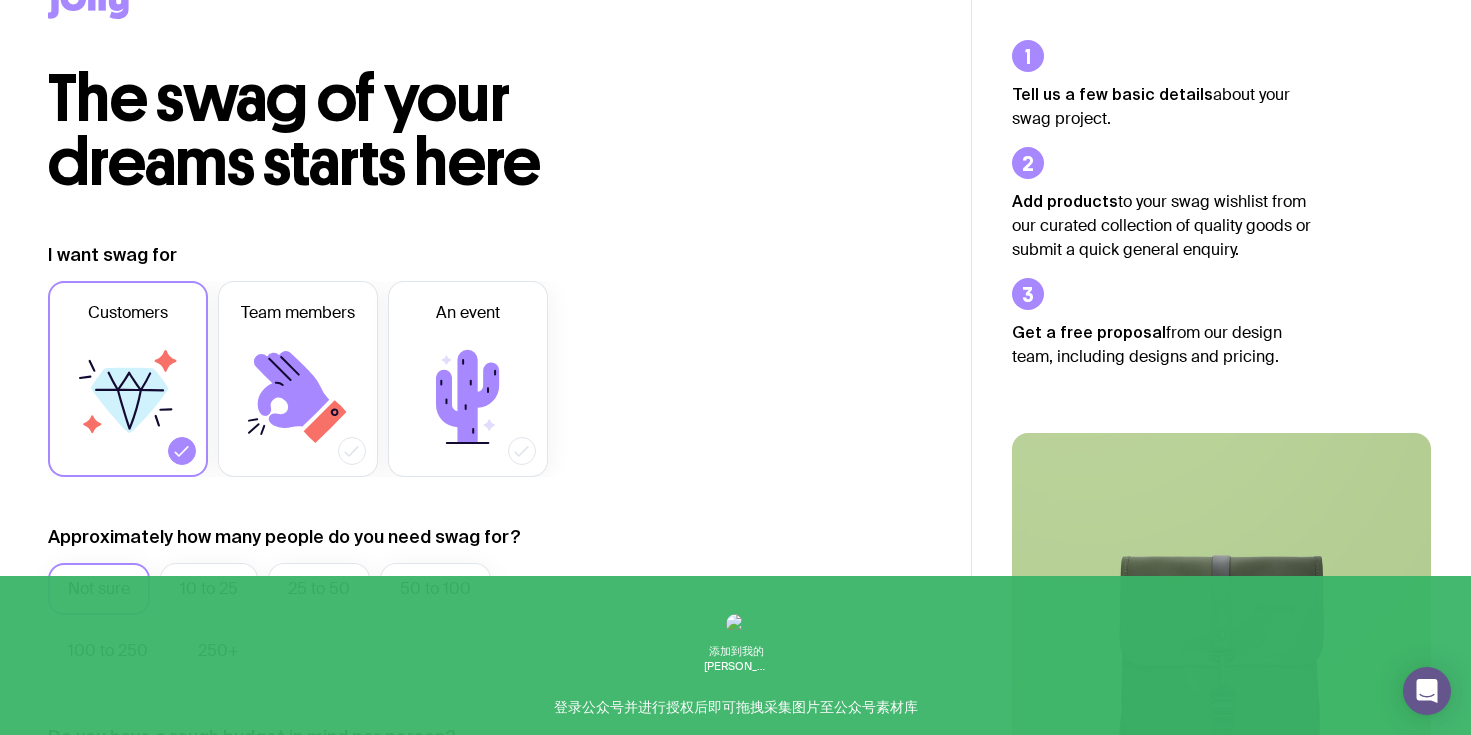 scroll, scrollTop: 0, scrollLeft: 0, axis: both 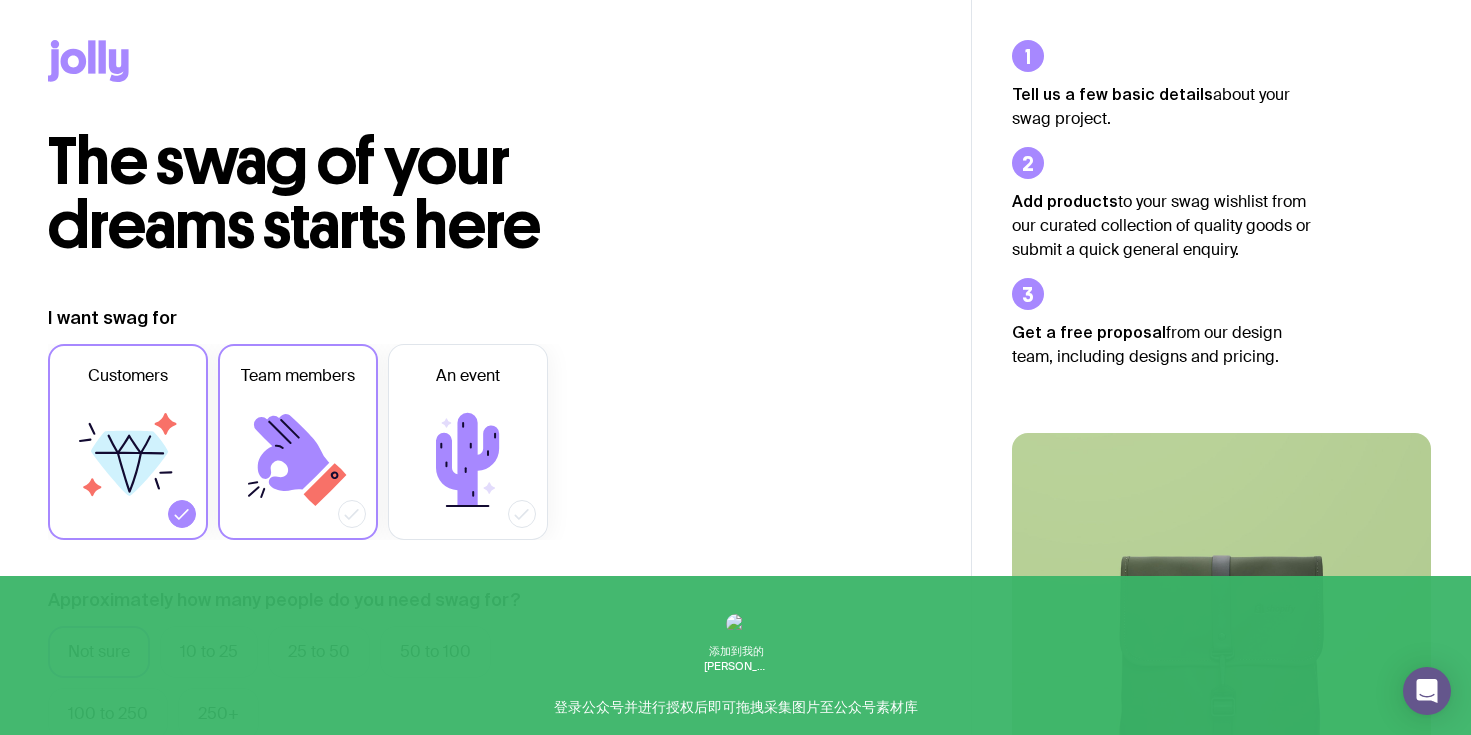 click 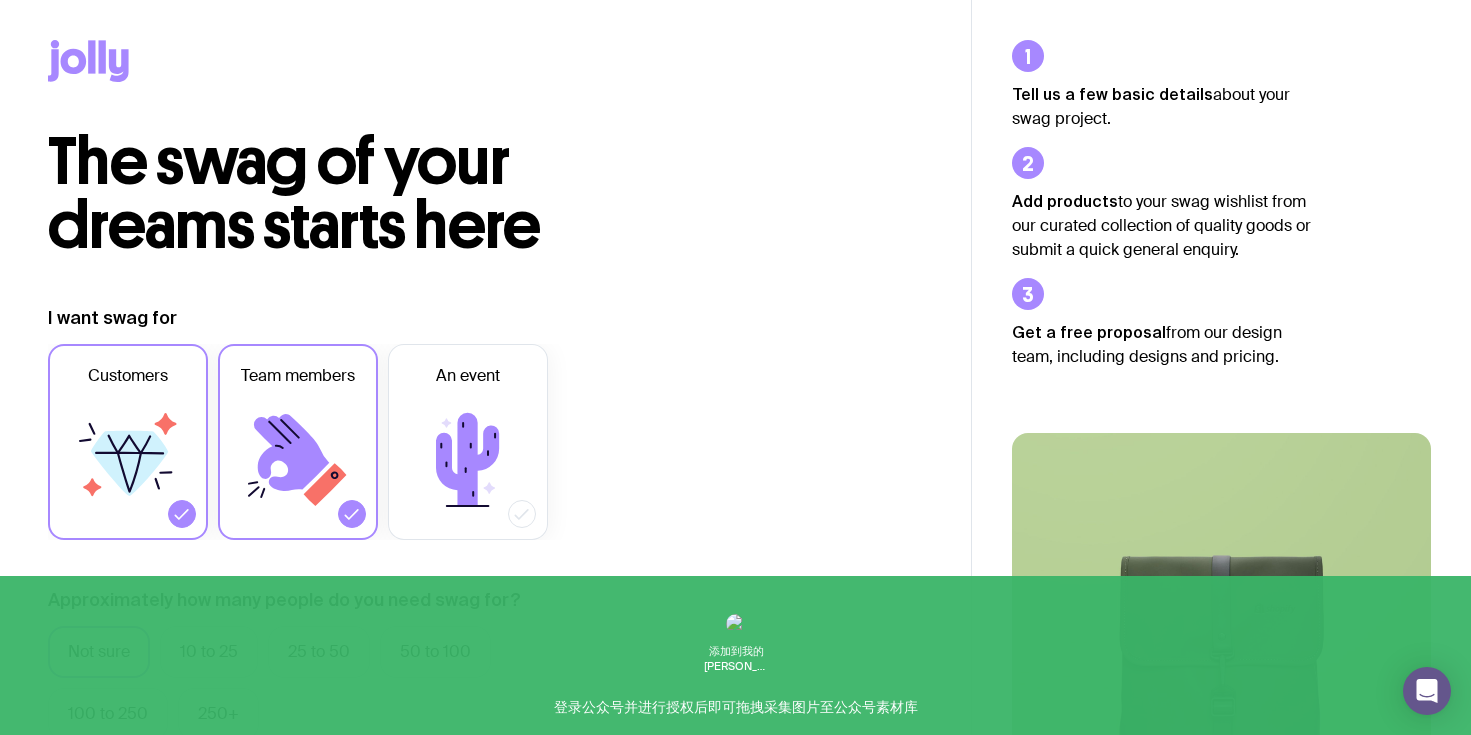 click 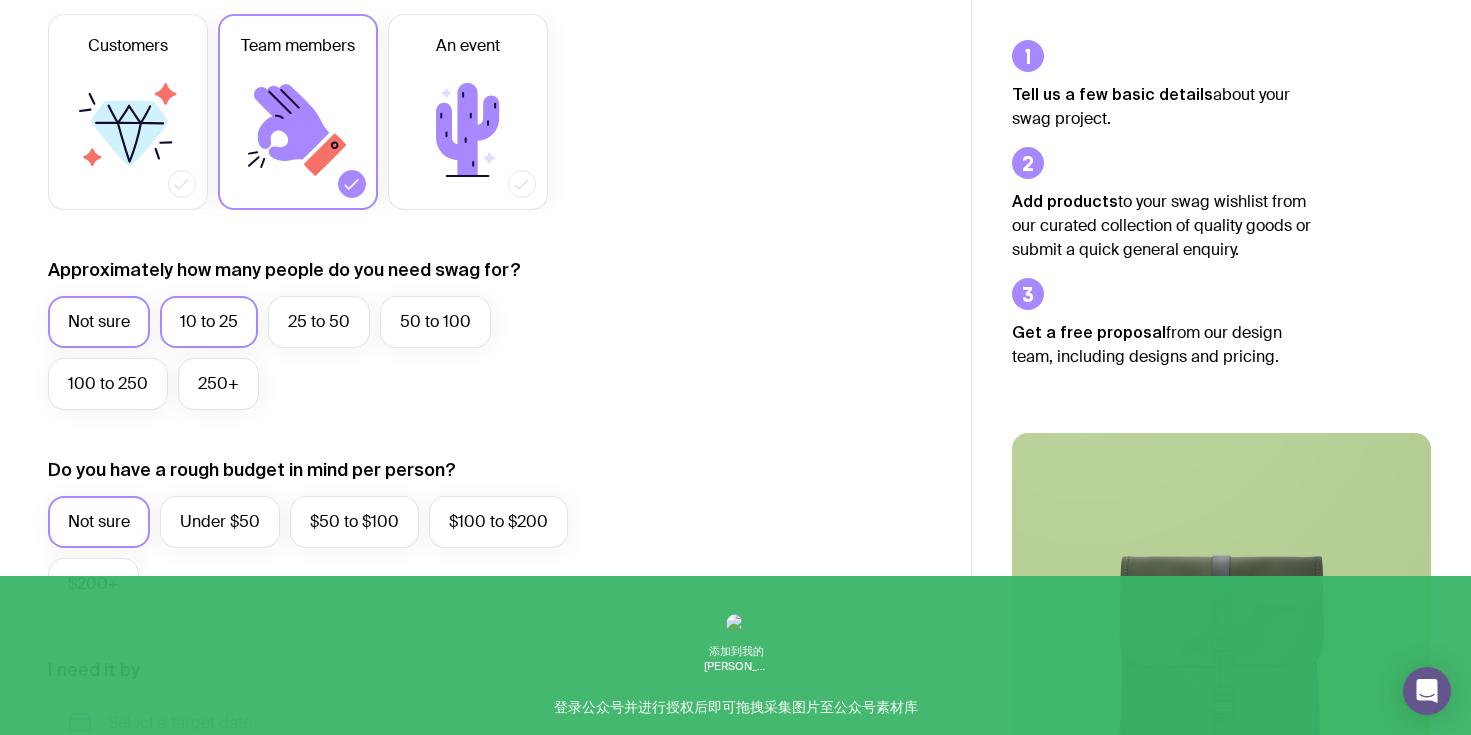 click on "10 to 25" at bounding box center [209, 322] 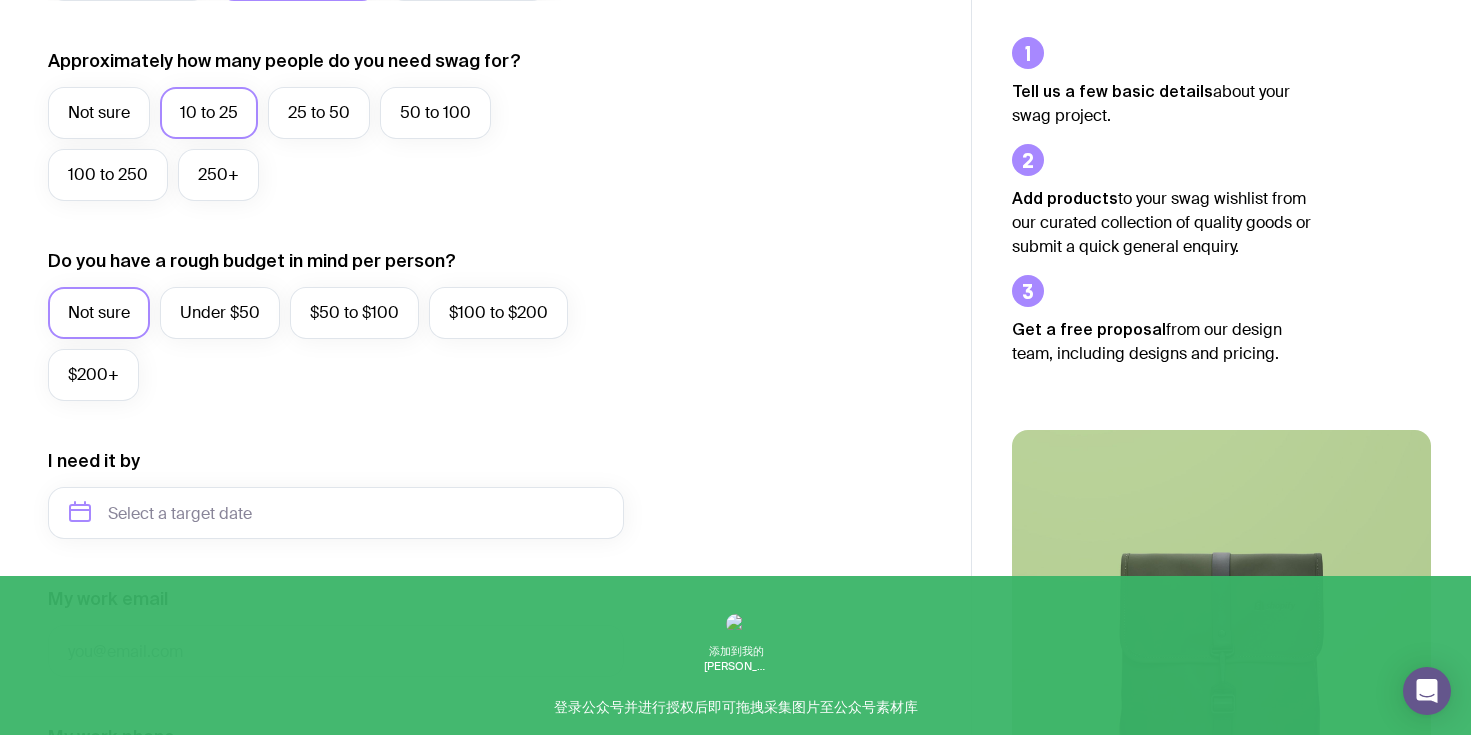 scroll, scrollTop: 0, scrollLeft: 0, axis: both 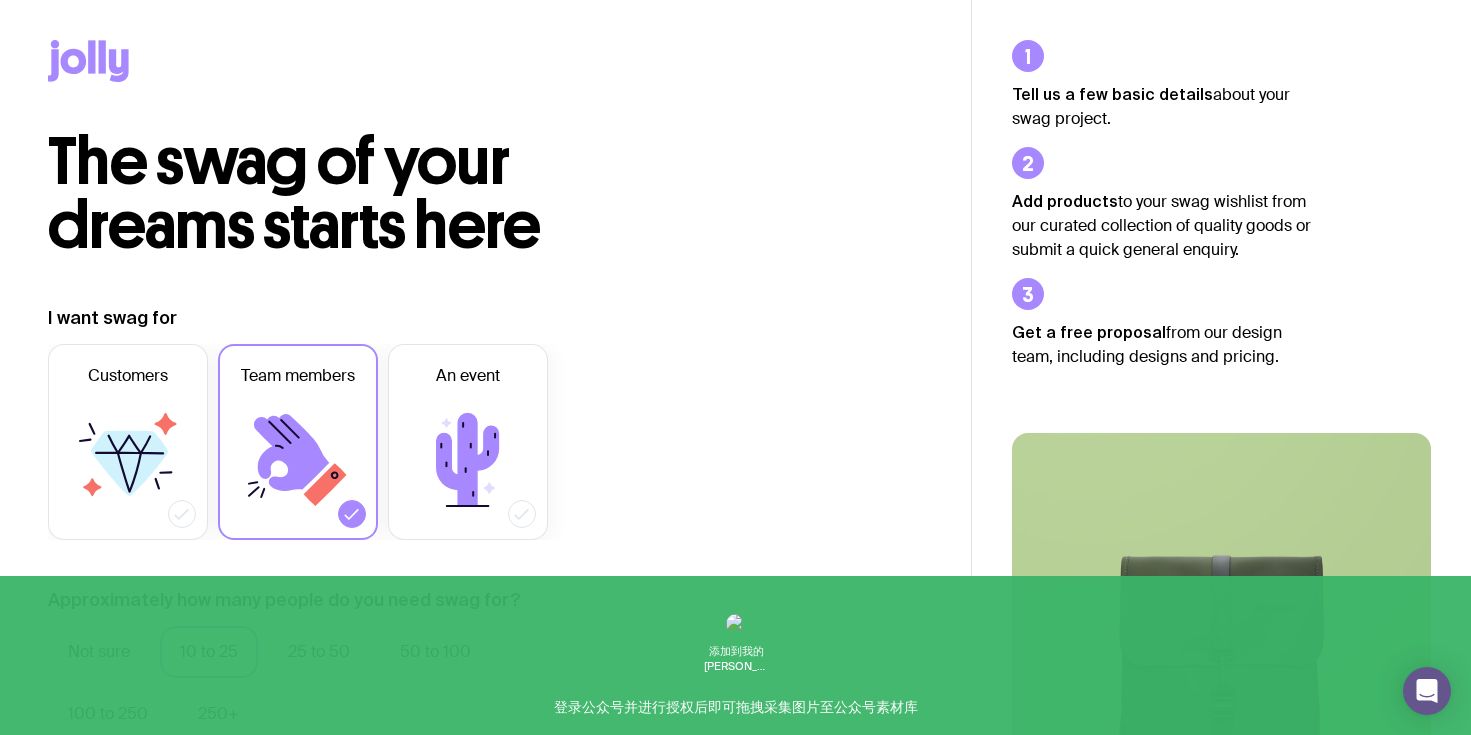 click at bounding box center [485, 65] 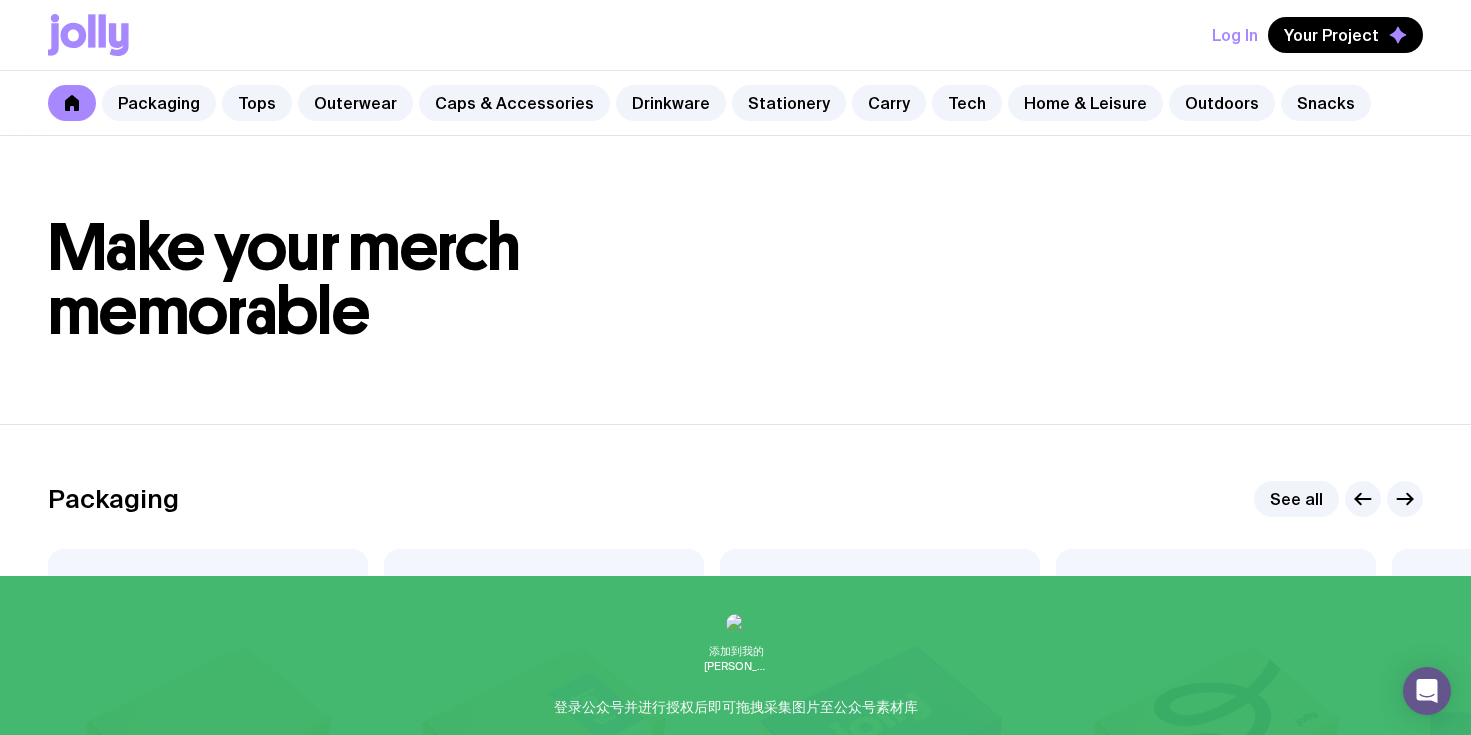 click on "Make your merch  memorable" at bounding box center (735, 280) 